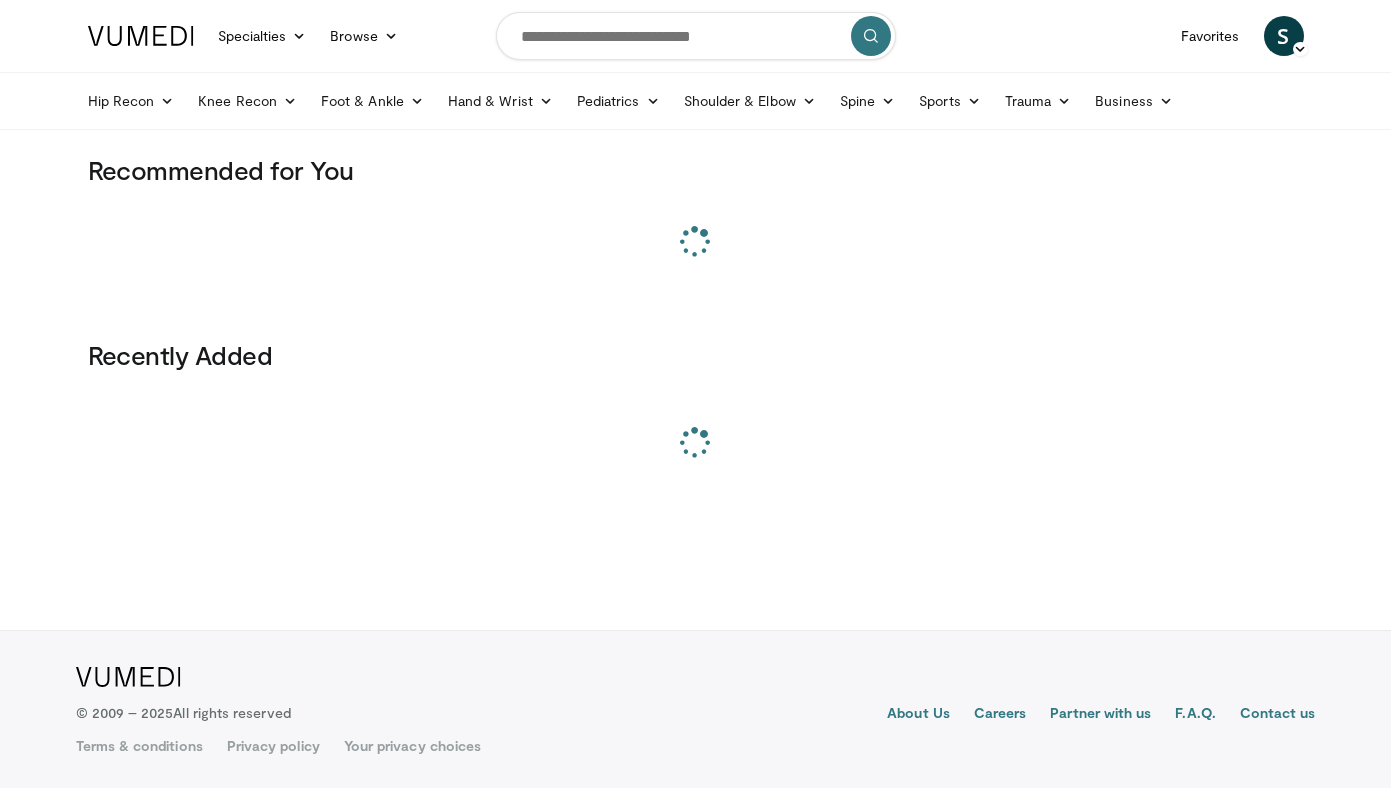 scroll, scrollTop: 0, scrollLeft: 0, axis: both 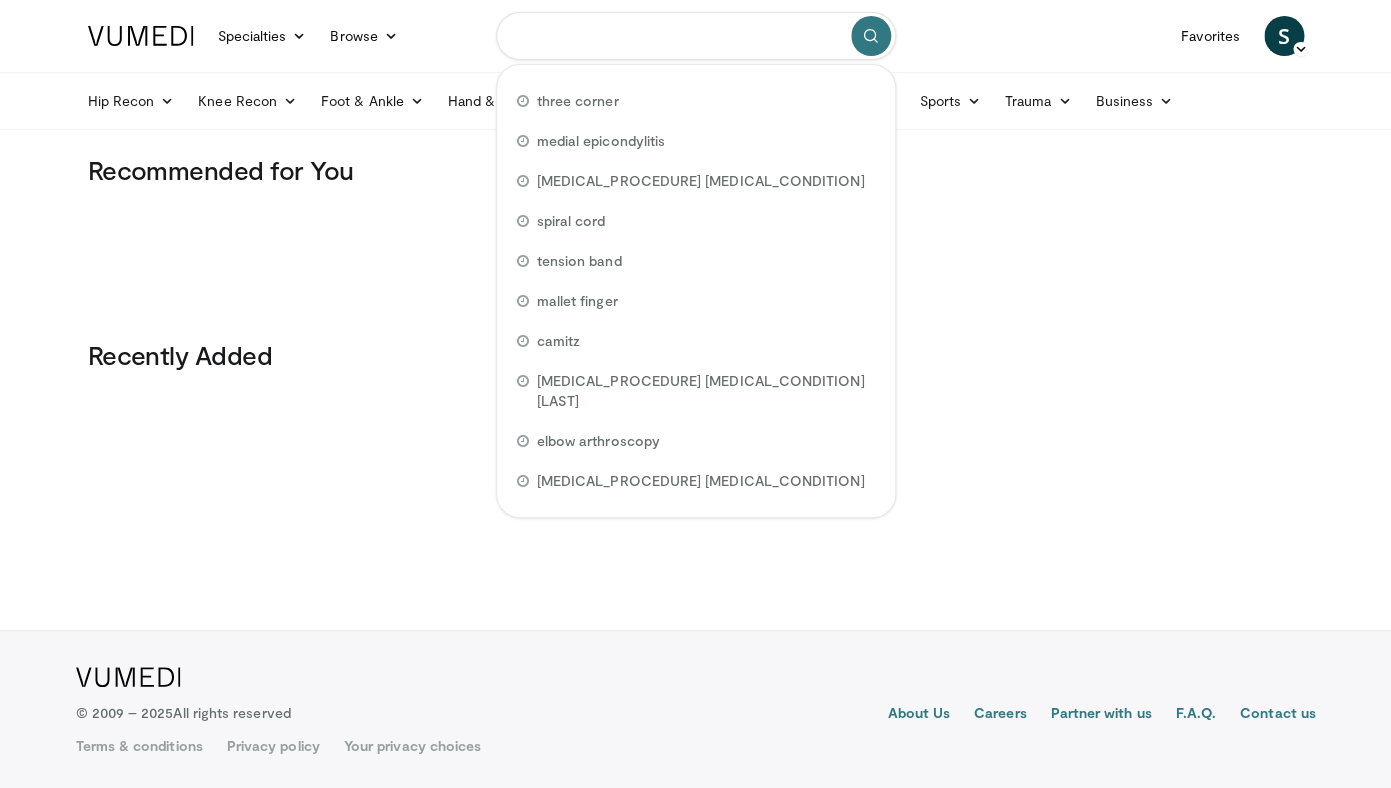click at bounding box center (696, 36) 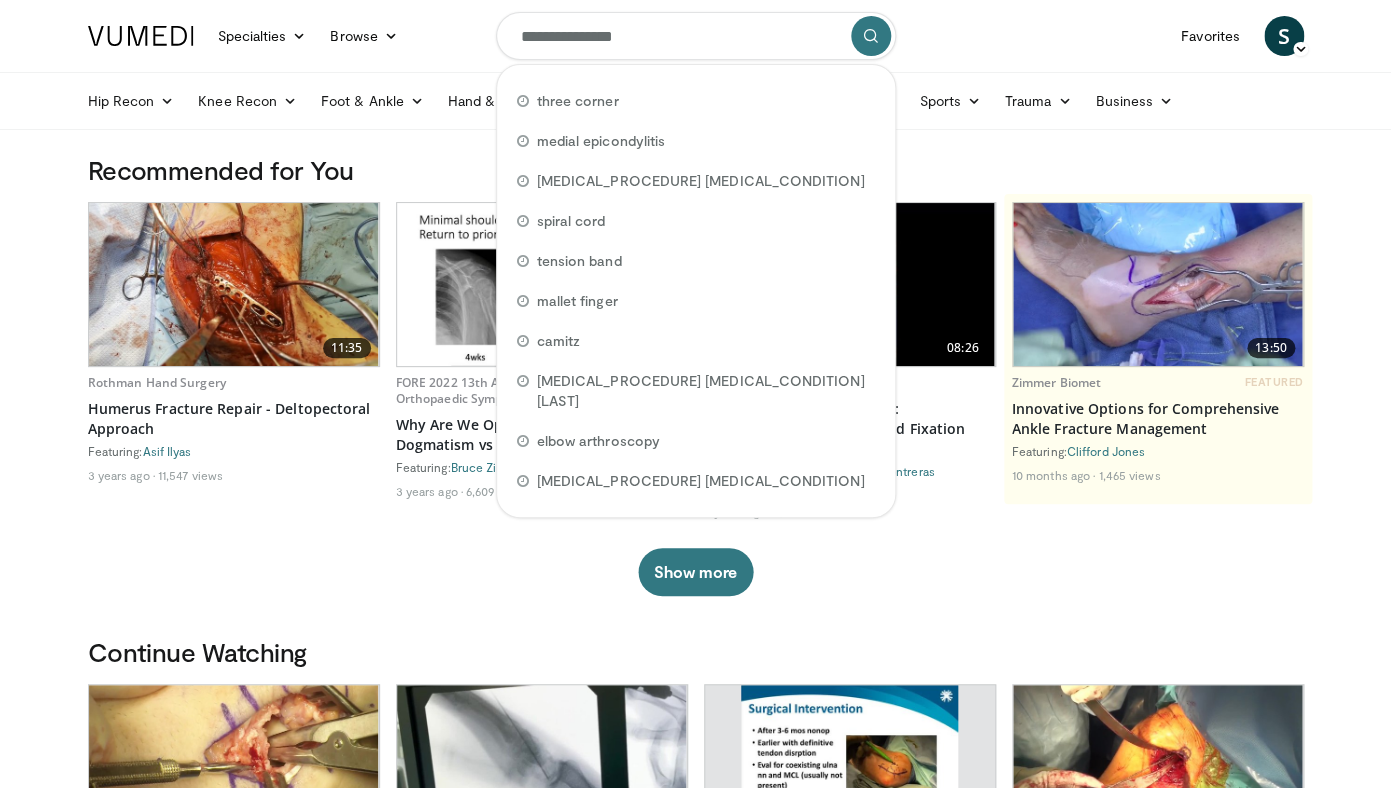 type on "**********" 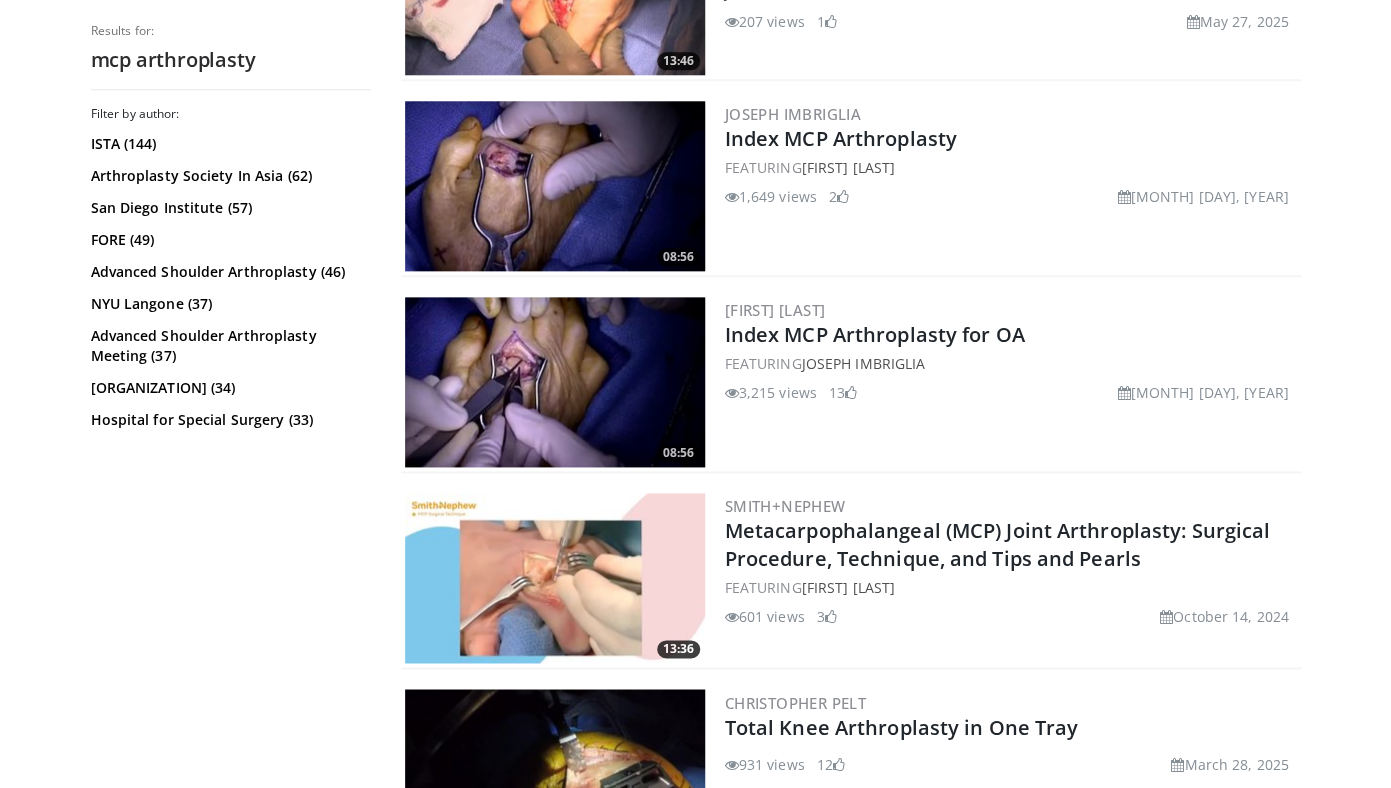 scroll, scrollTop: 723, scrollLeft: 0, axis: vertical 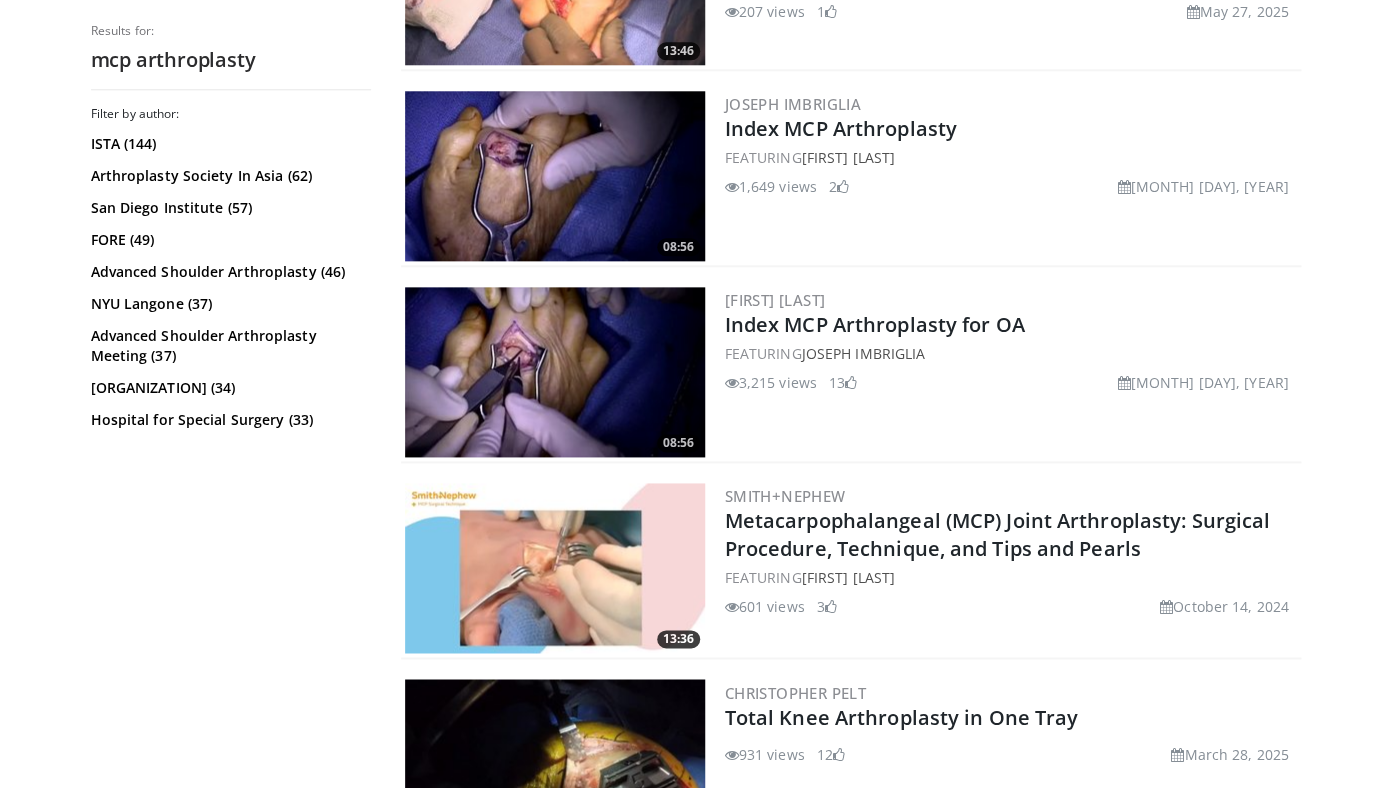 click at bounding box center (555, 568) 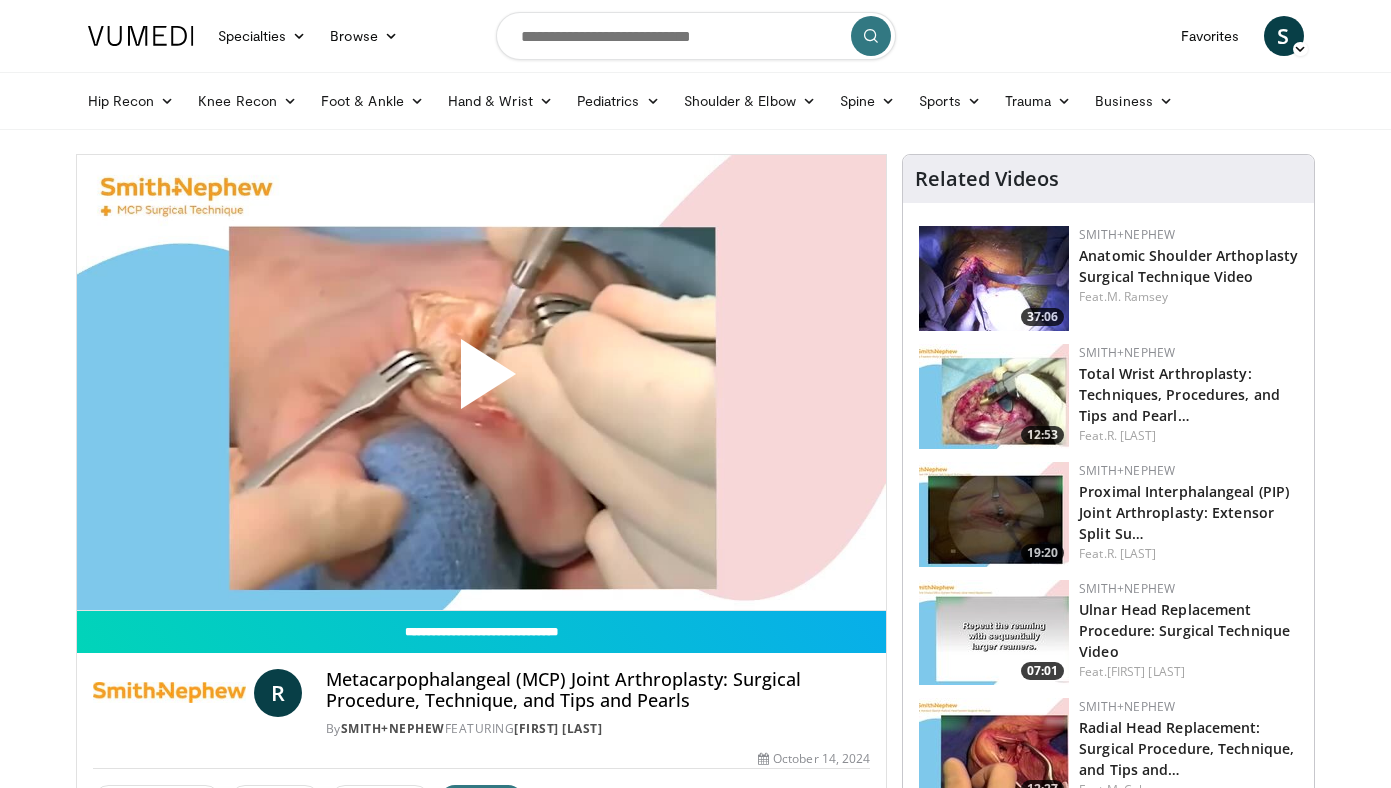 scroll, scrollTop: 0, scrollLeft: 0, axis: both 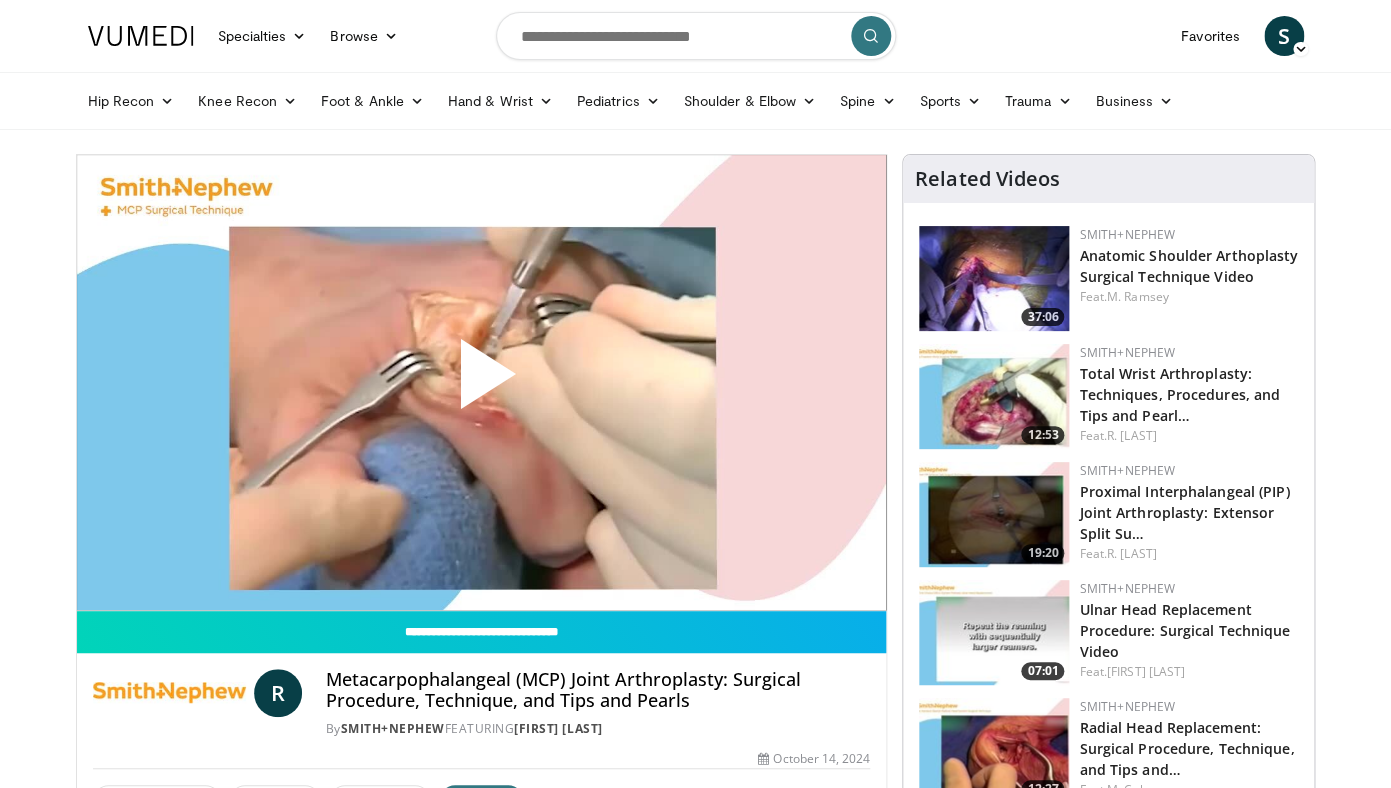 click at bounding box center [481, 382] 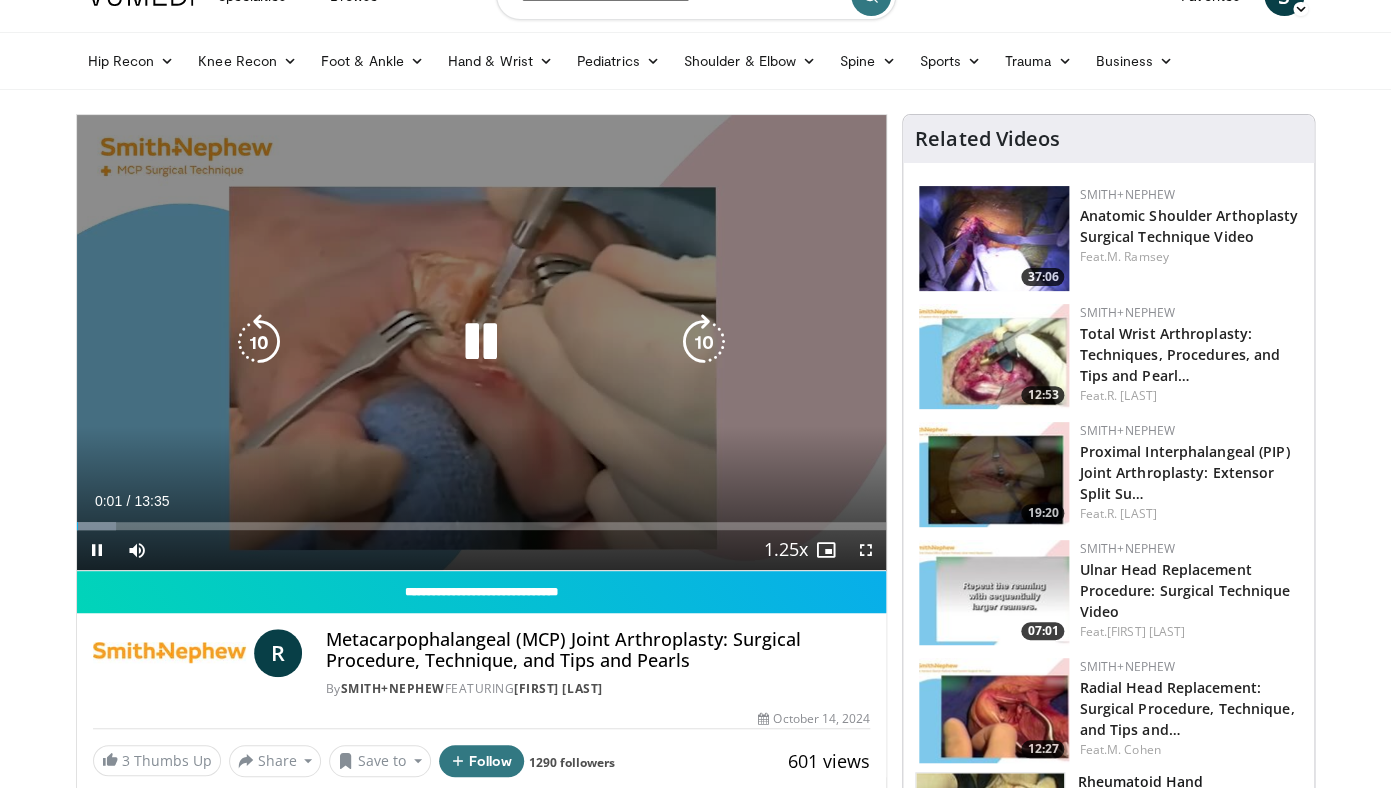 scroll, scrollTop: 44, scrollLeft: 0, axis: vertical 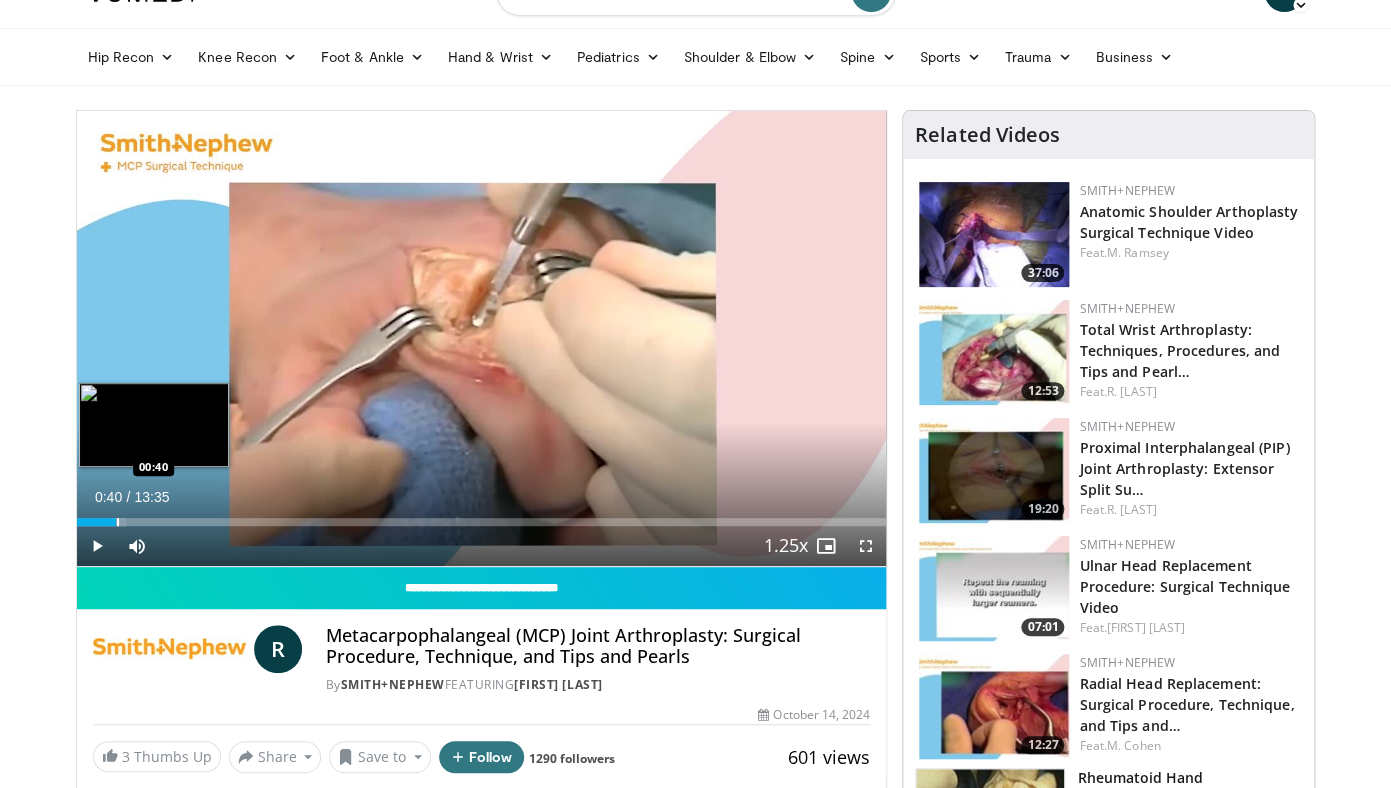 click on "Loaded :  6.08% 00:06 00:40" at bounding box center [482, 522] 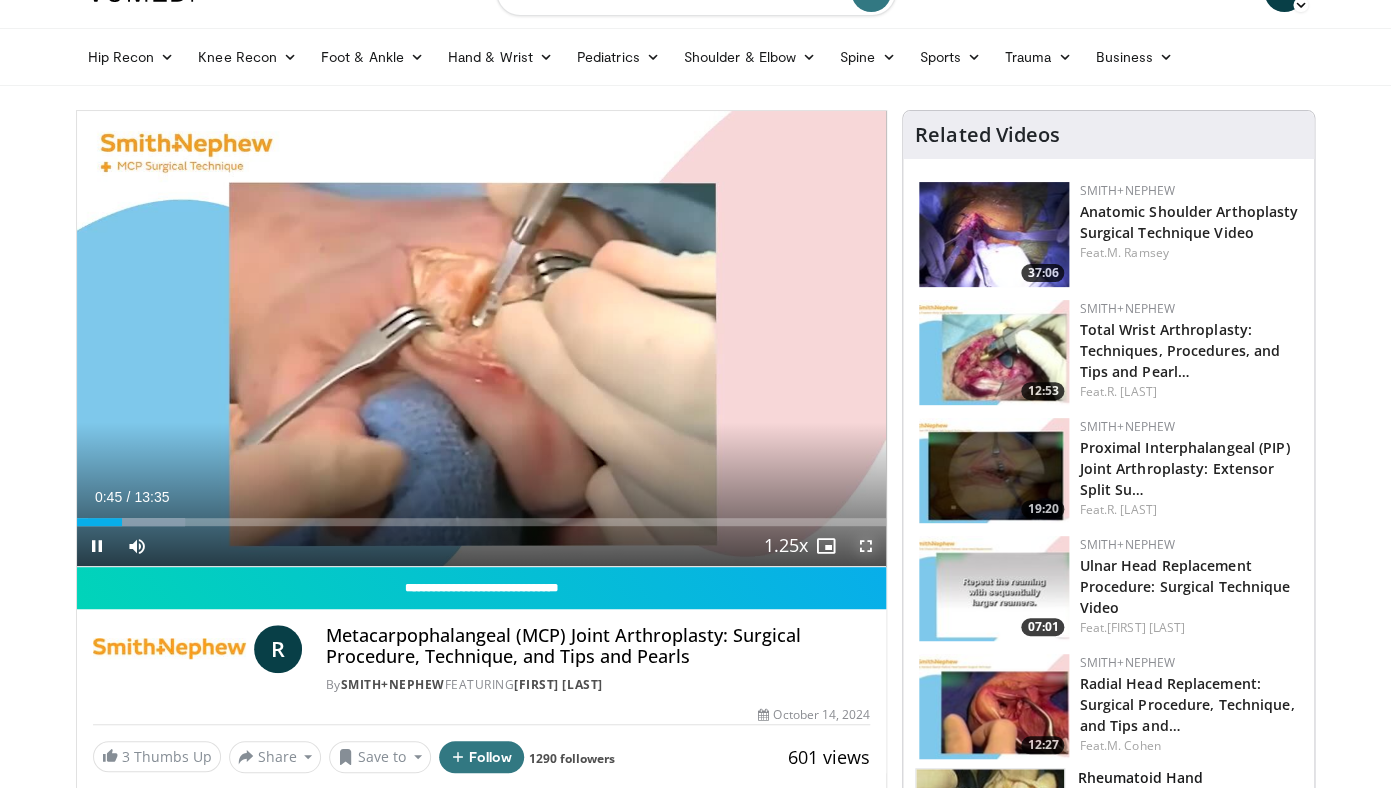 click at bounding box center (866, 546) 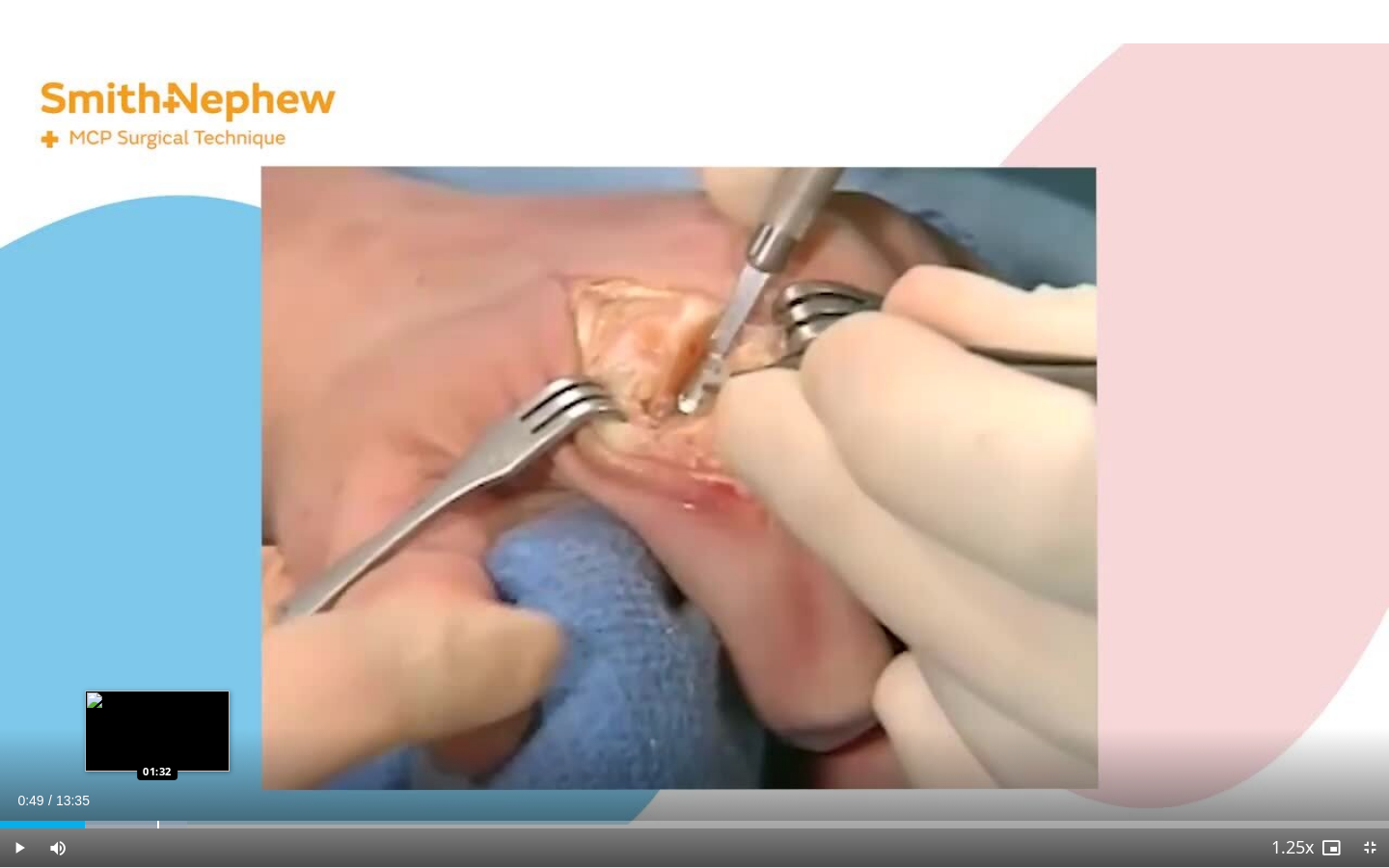 click on "Loaded :  13.50% 00:49 01:32" at bounding box center [694, 825] 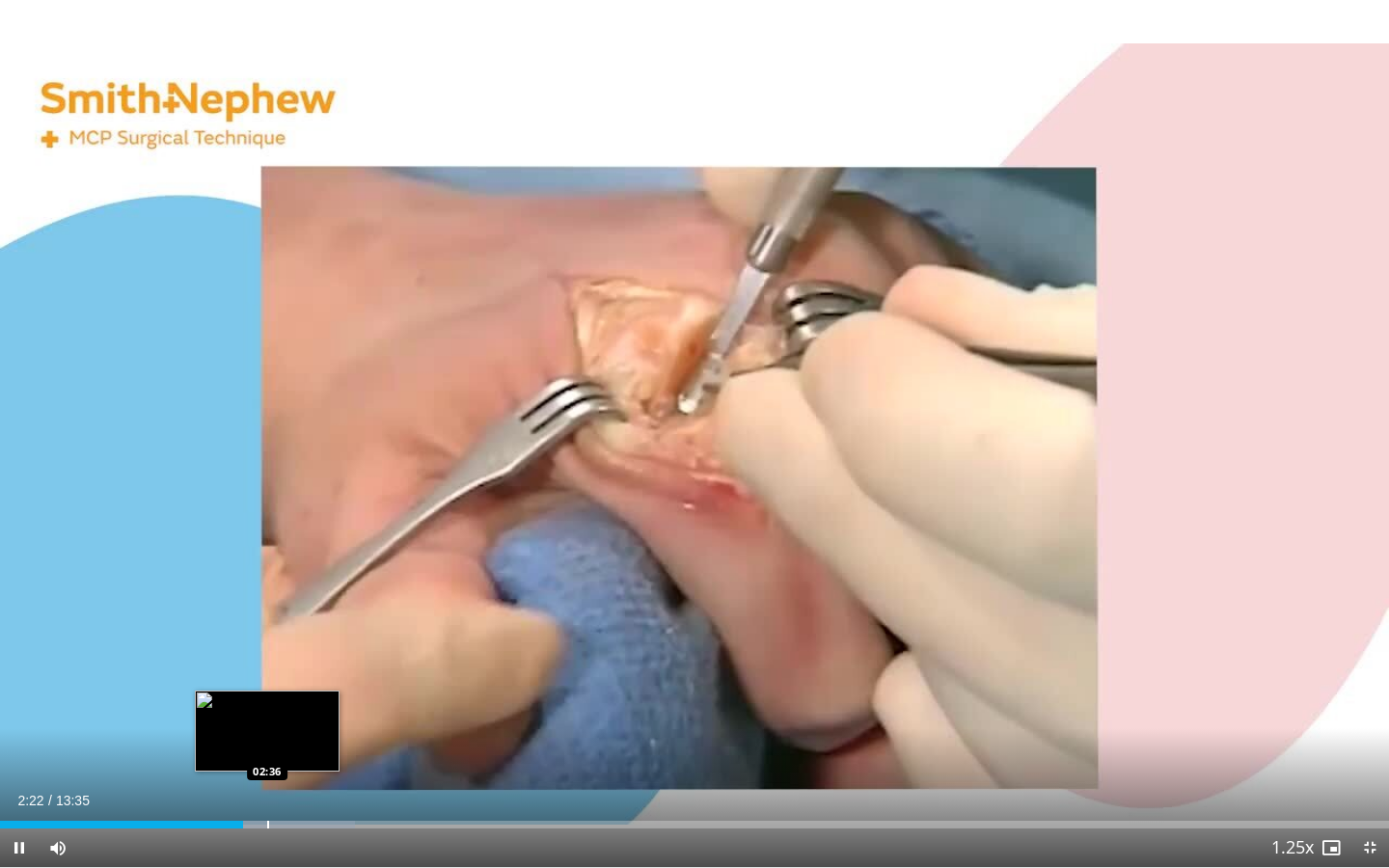 click at bounding box center [268, 825] 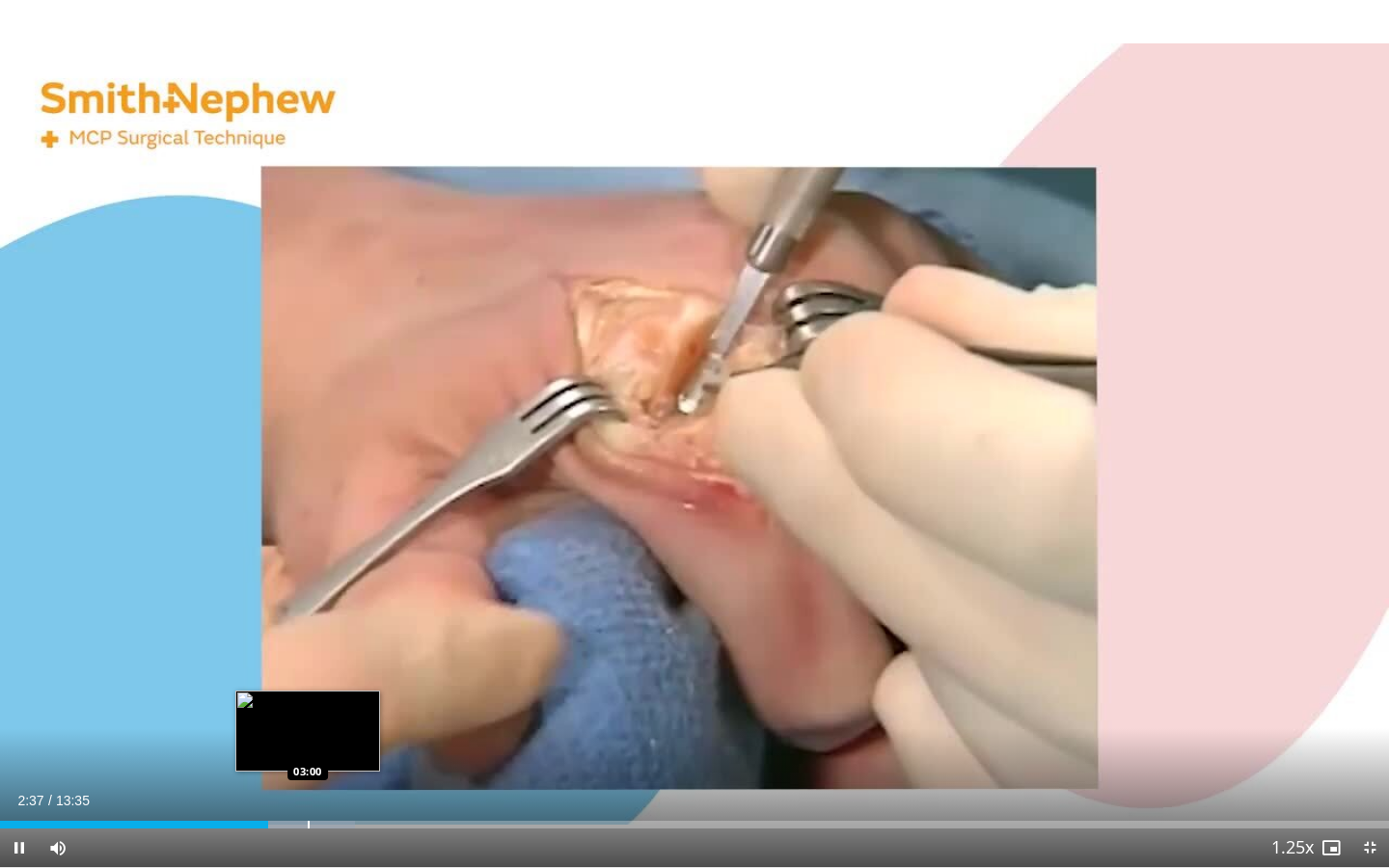 click at bounding box center [309, 825] 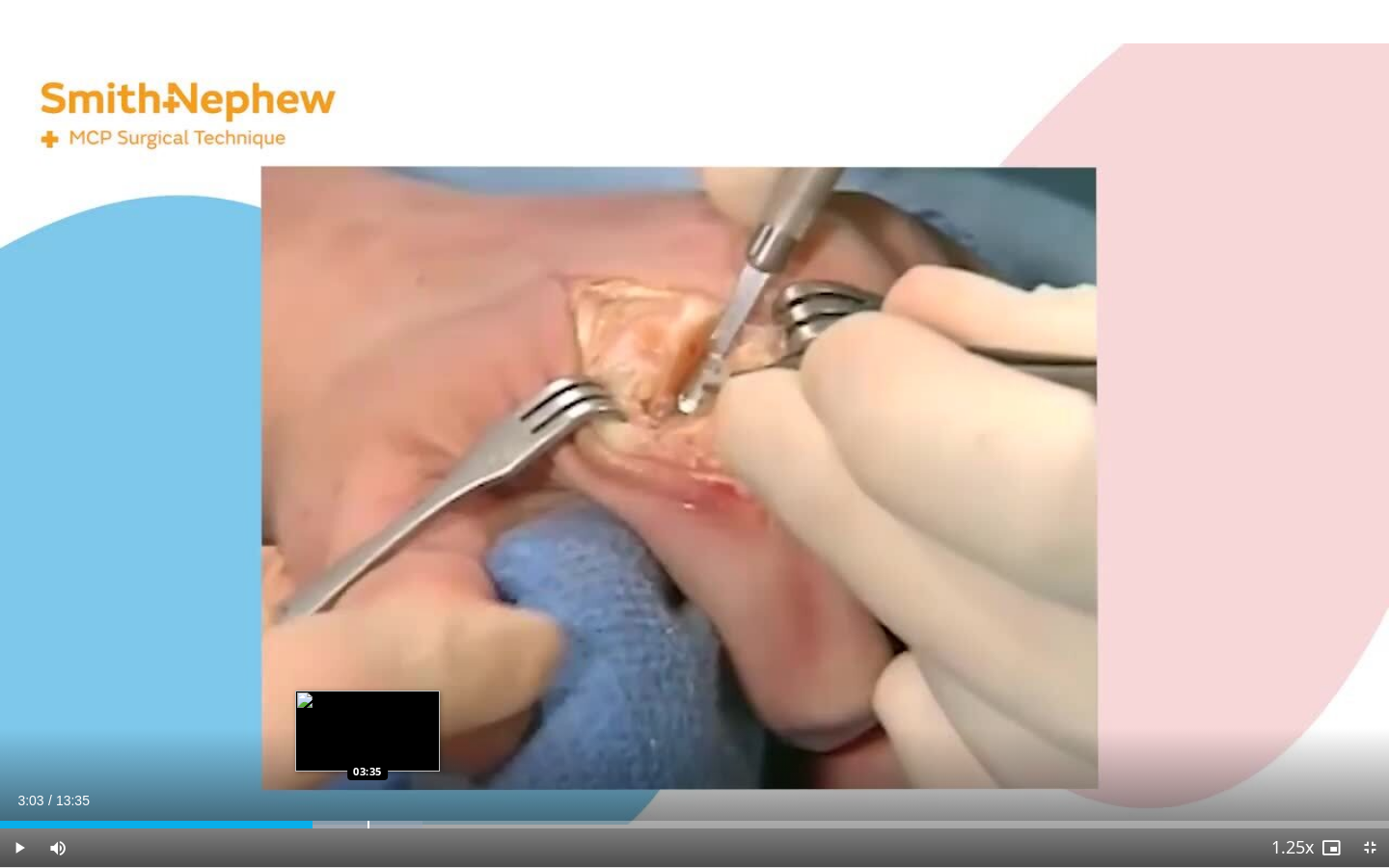 click on "Loaded :  30.39% 03:03 03:35" at bounding box center [694, 819] 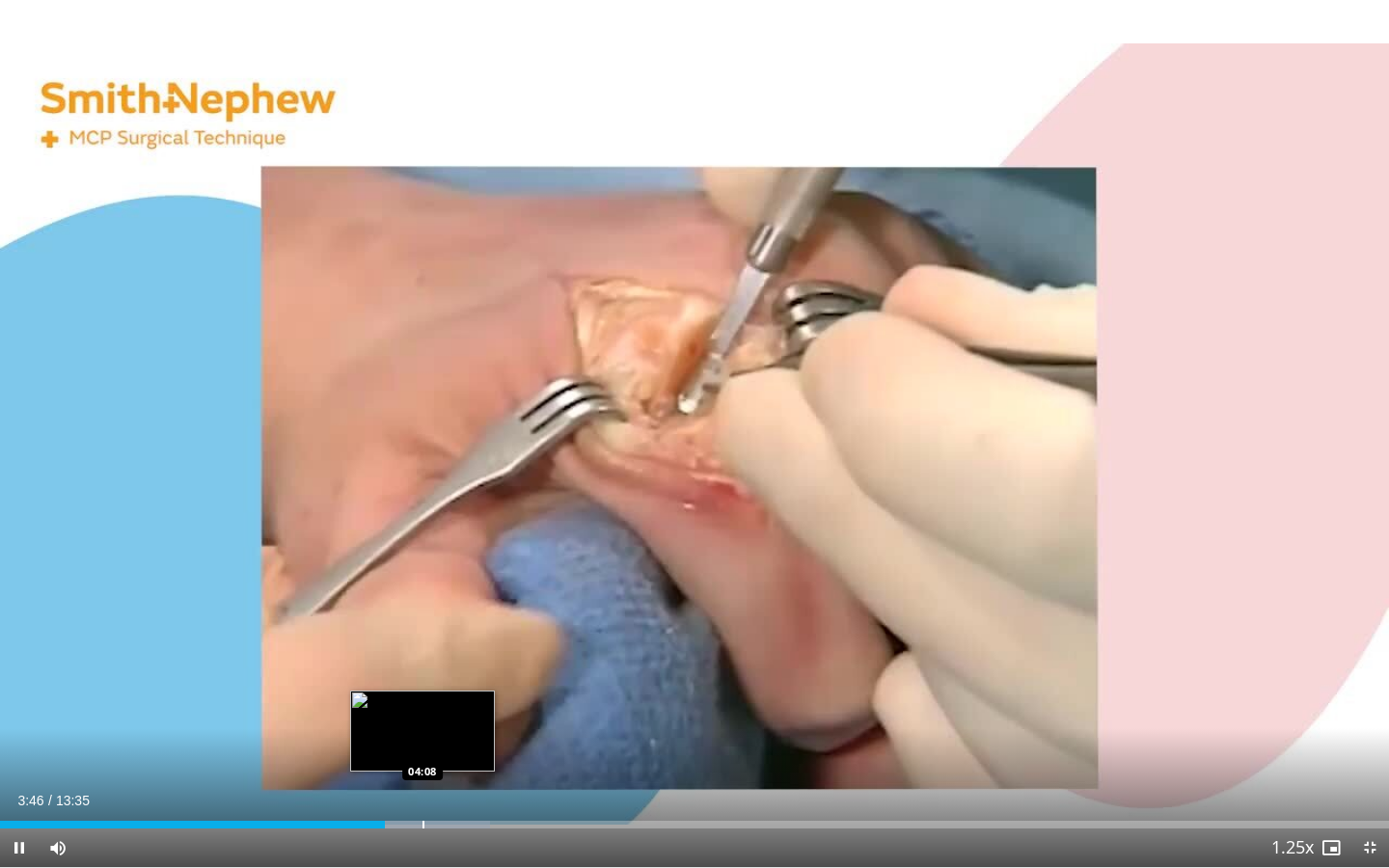 click on "Loaded :  35.26% 03:46 04:08" at bounding box center [694, 819] 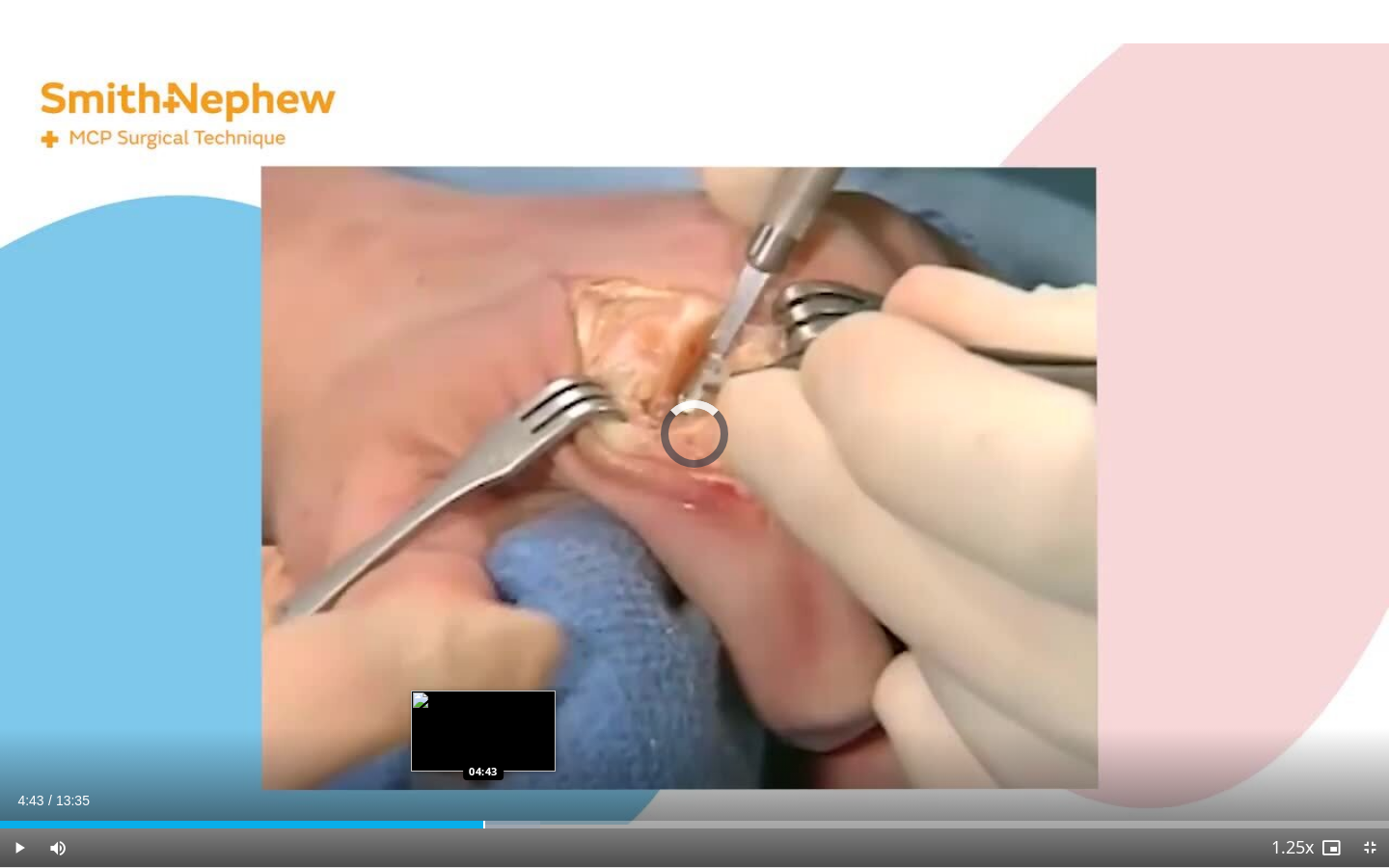 click on "Loaded :  38.91% 04:43 04:43" at bounding box center [694, 819] 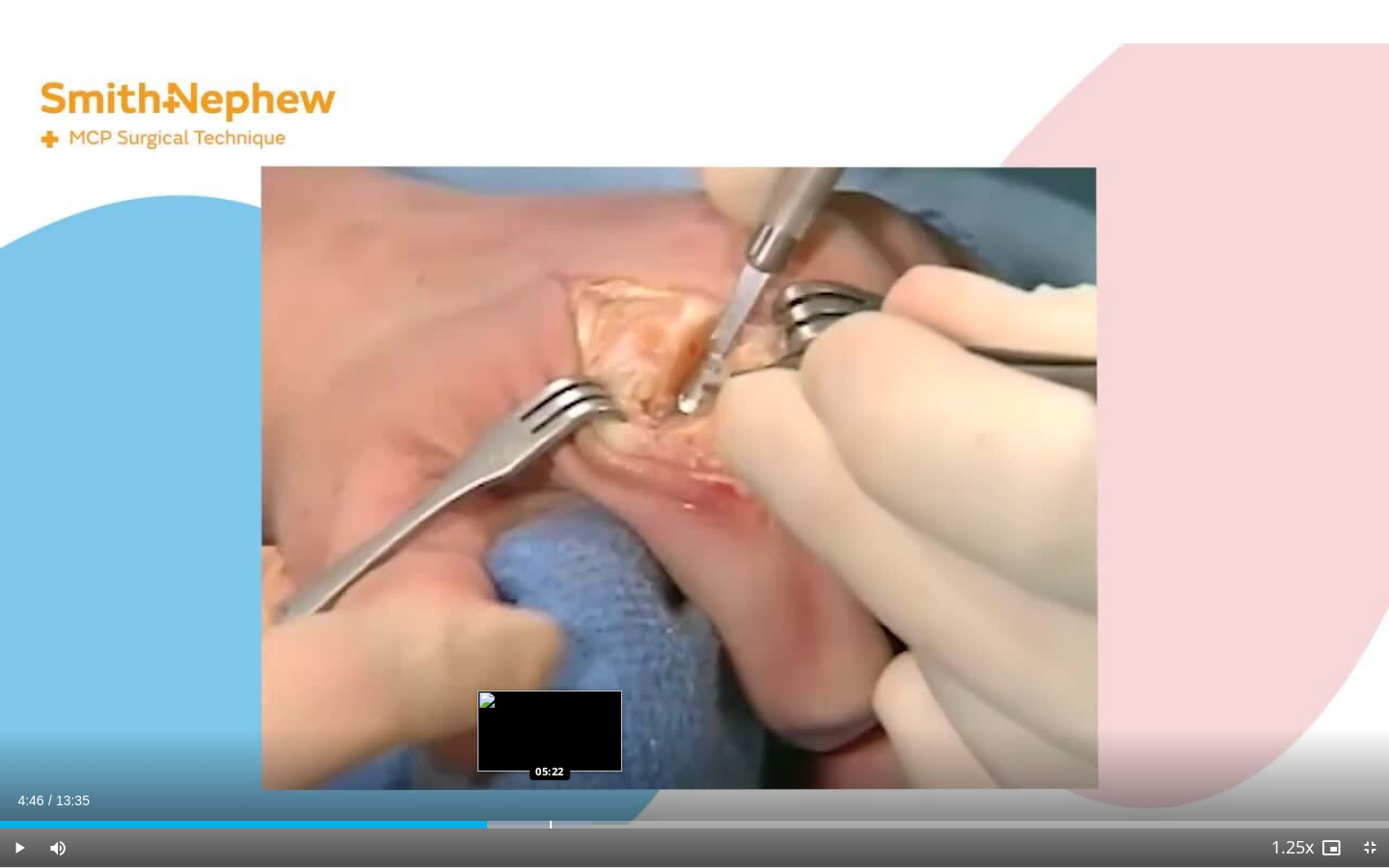 click at bounding box center [551, 825] 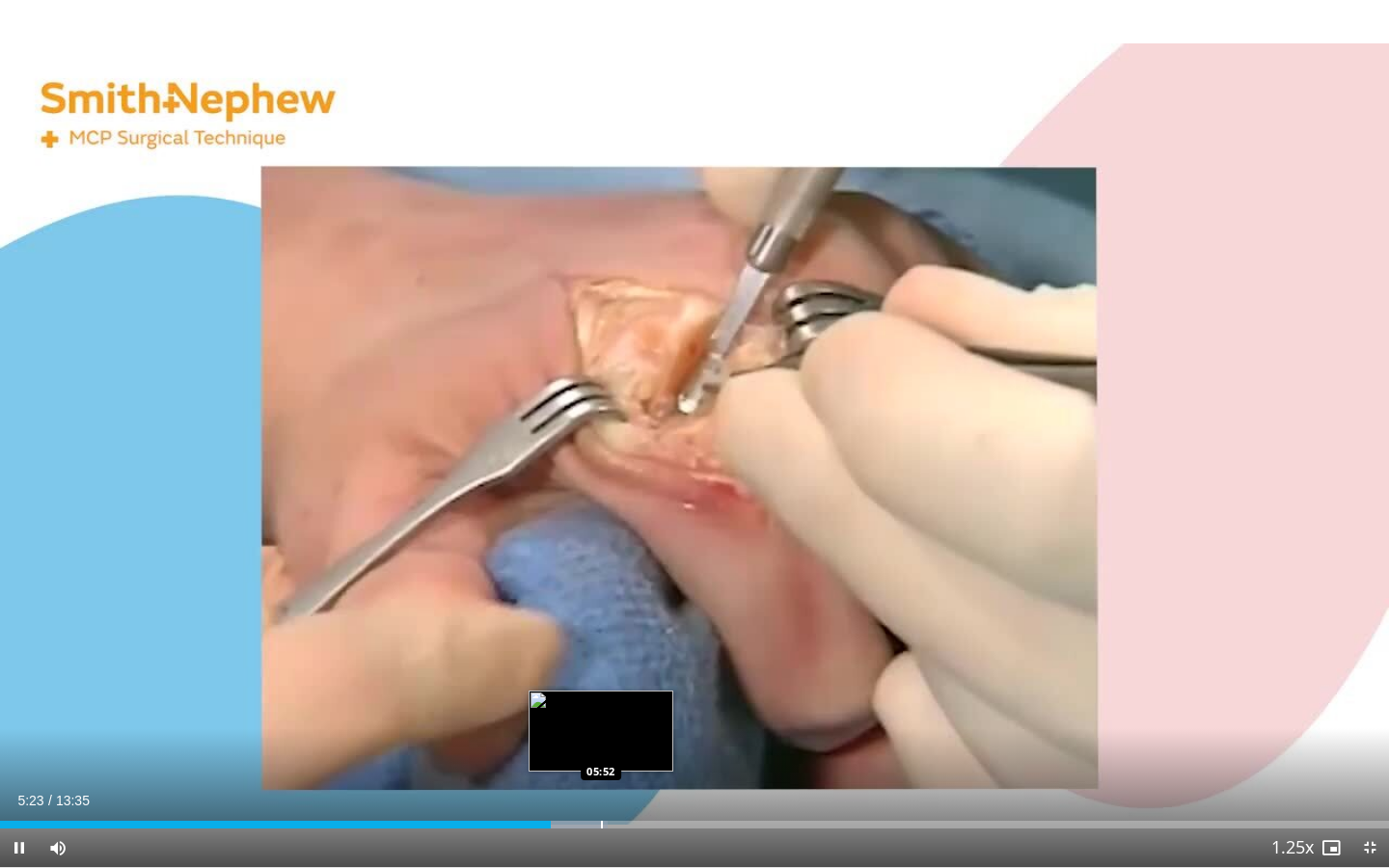 click at bounding box center (602, 825) 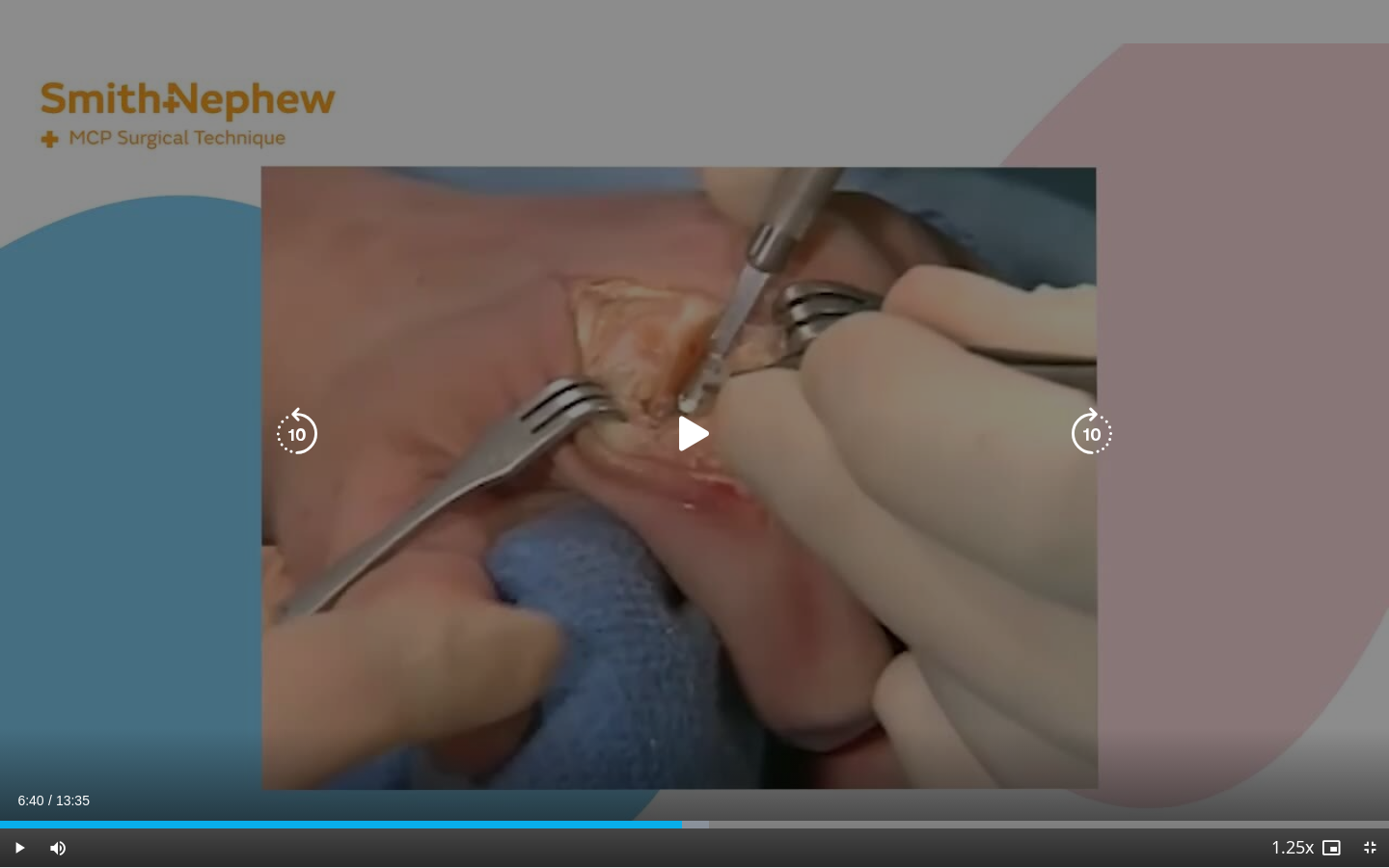 click on "Loaded :  51.07% 05:56 06:32" at bounding box center (694, 825) 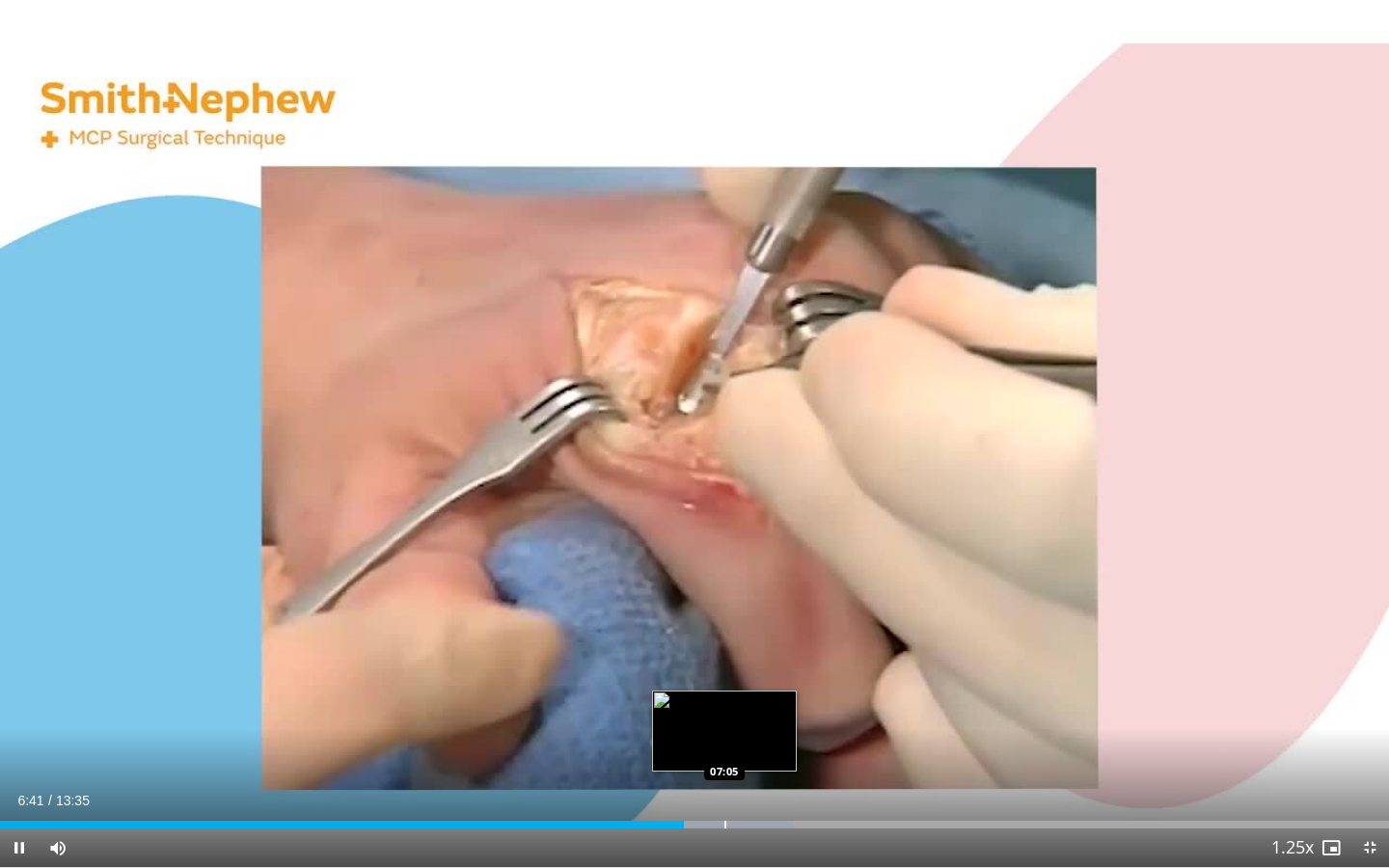 click at bounding box center [725, 825] 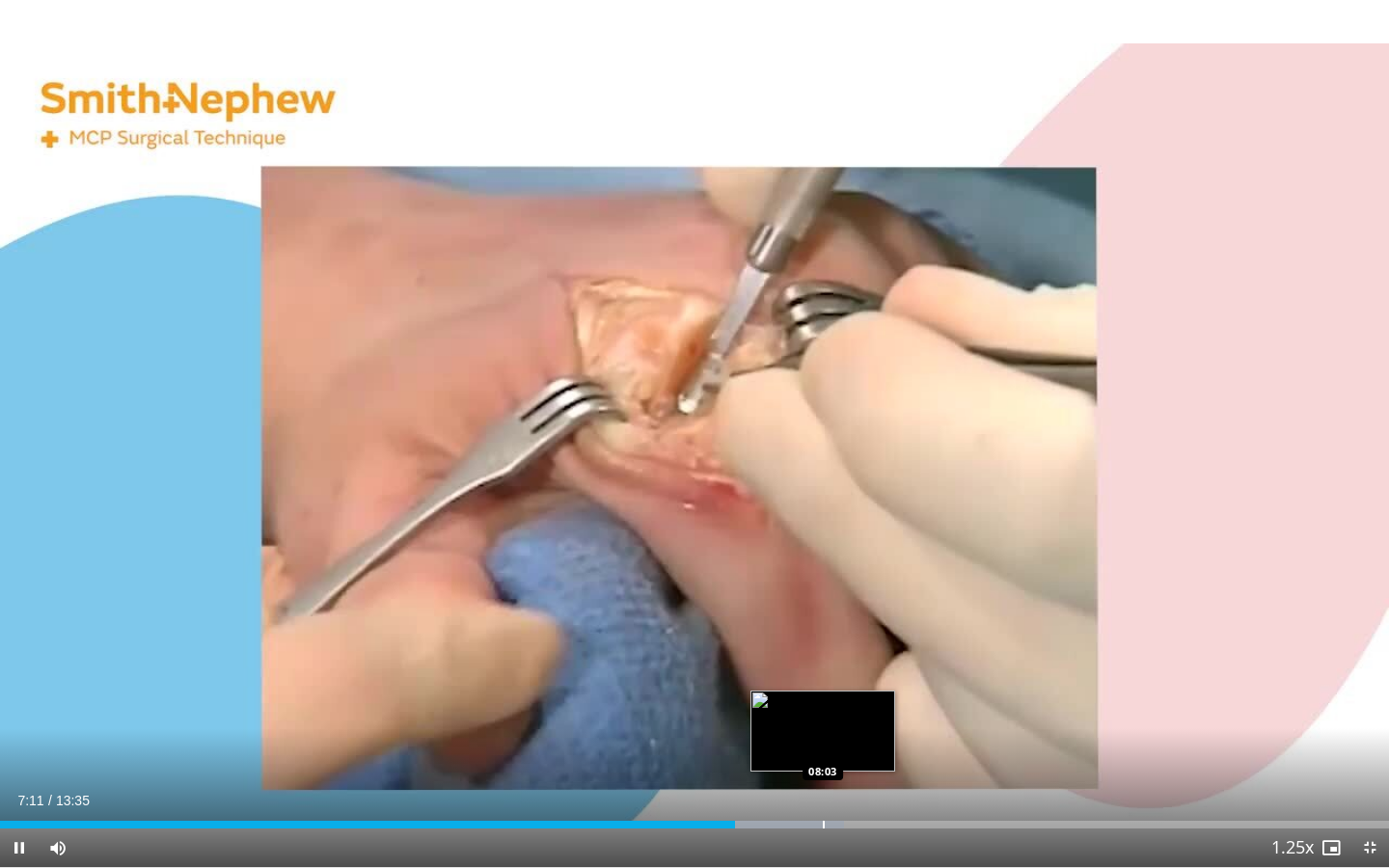 click on "Loaded :  60.79% 07:11 08:03" at bounding box center [694, 819] 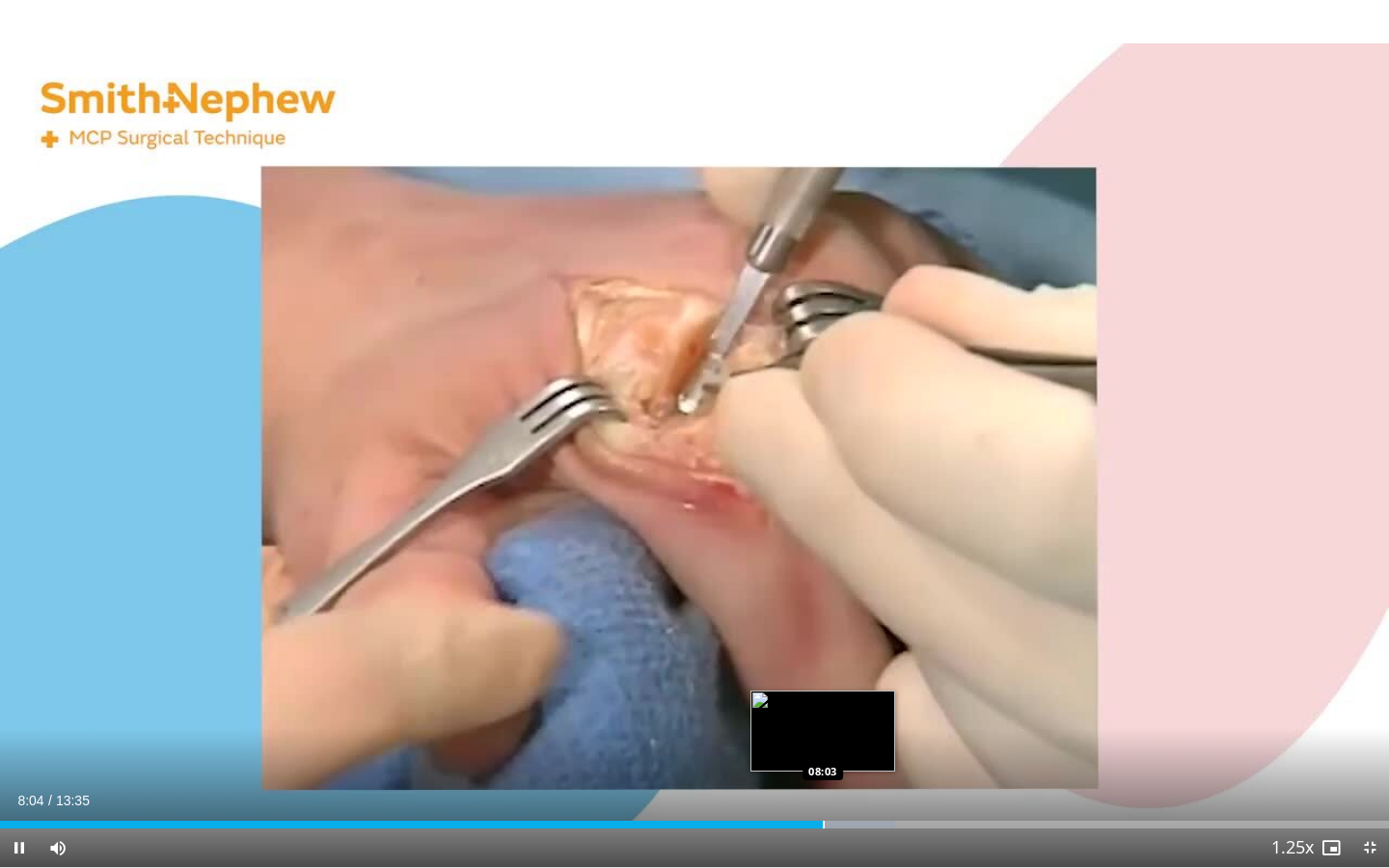 click at bounding box center [824, 825] 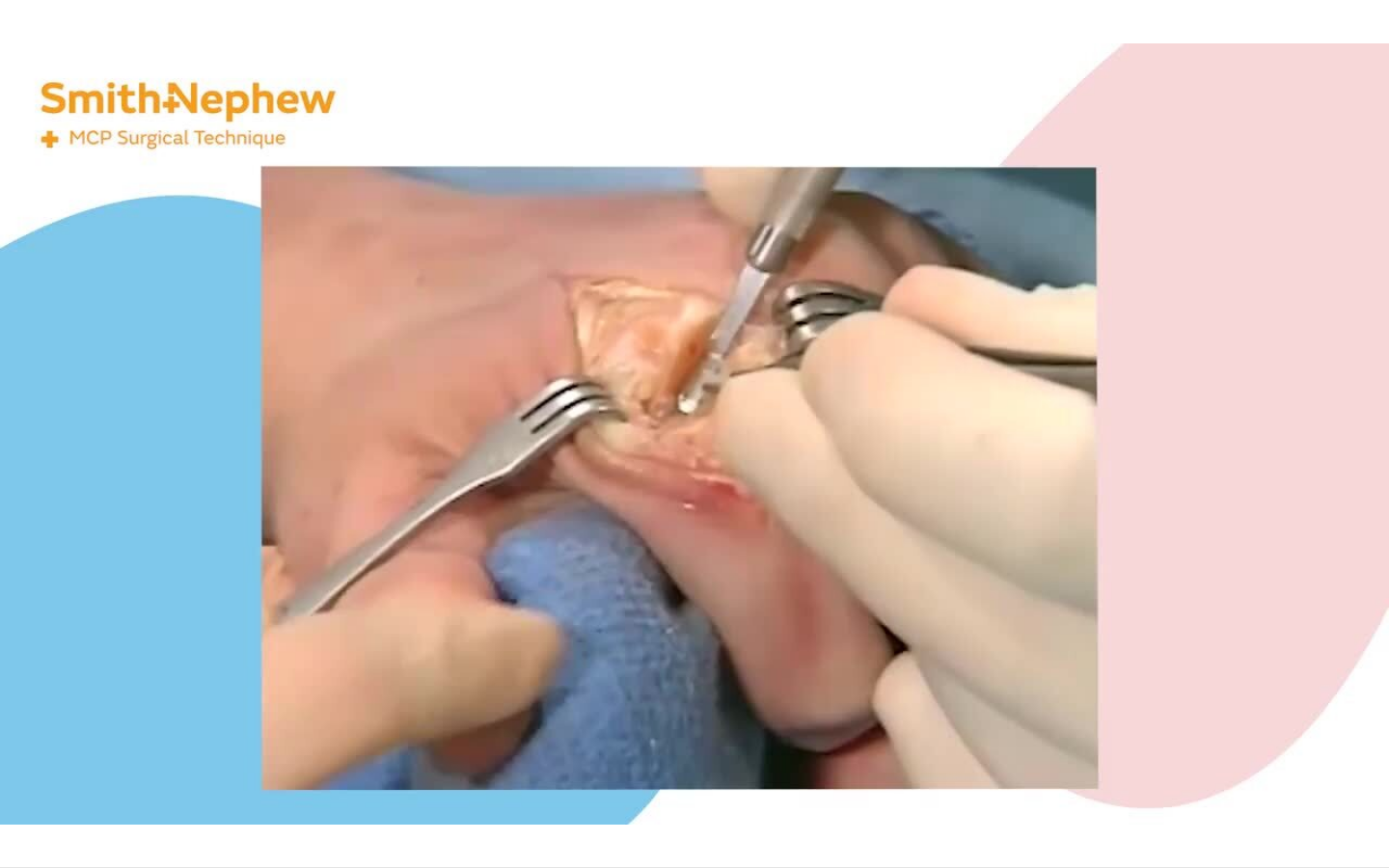 click on "10 seconds
Tap to unmute" at bounding box center (694, 433) 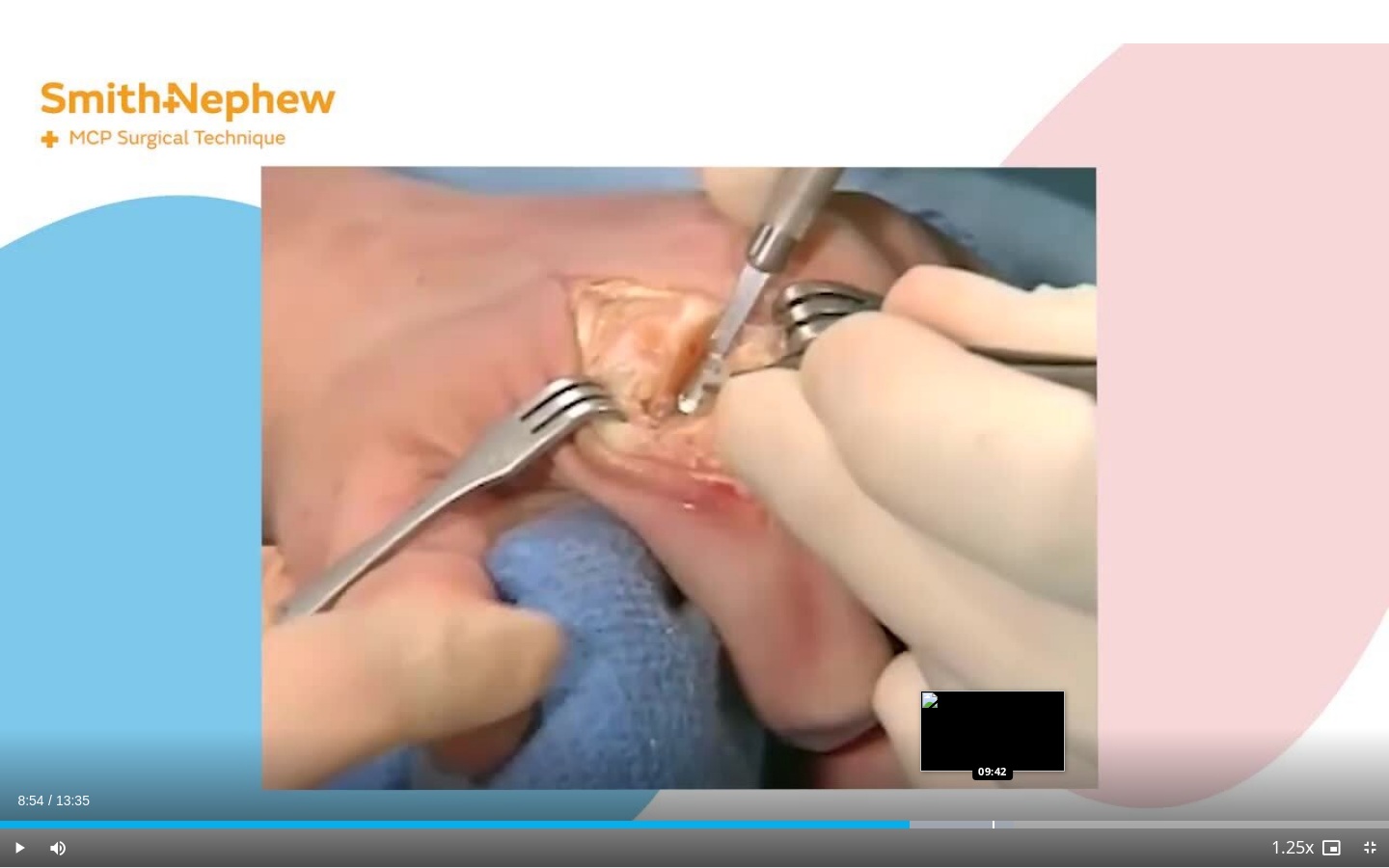 click at bounding box center (994, 825) 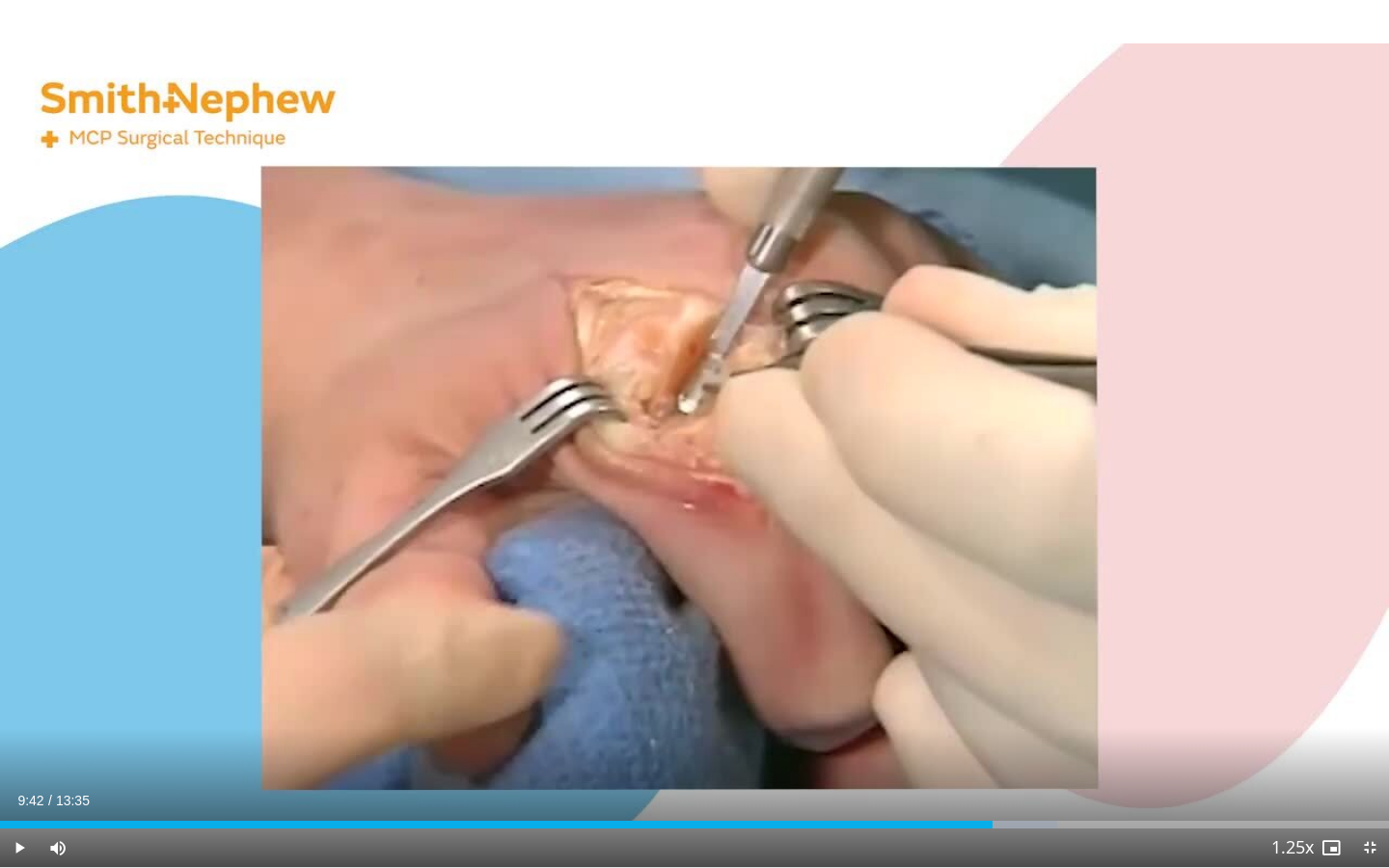 click on "10 seconds
Tap to unmute" at bounding box center (694, 433) 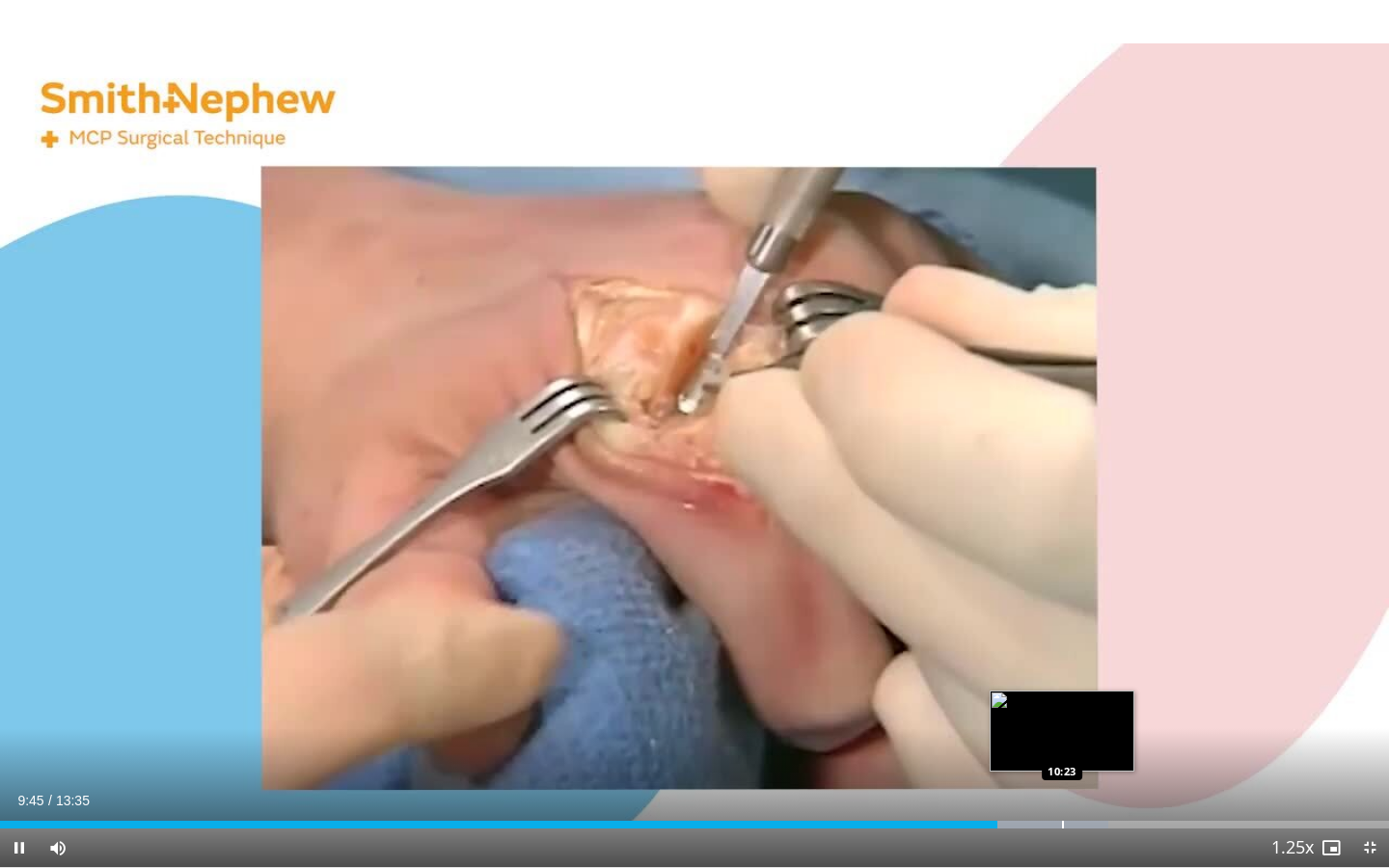 click on "Loaded :  79.76% 09:45 10:23" at bounding box center (694, 819) 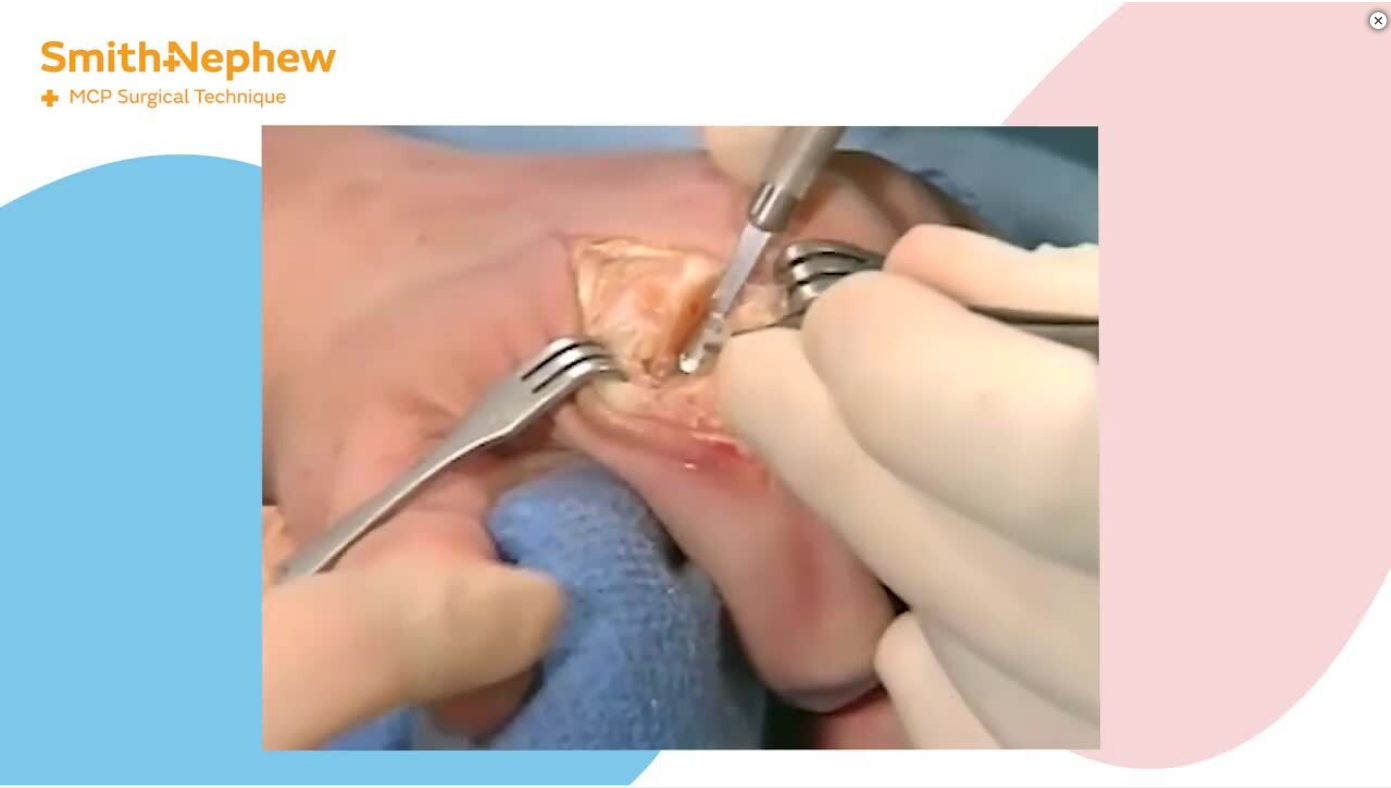 scroll, scrollTop: 378, scrollLeft: 0, axis: vertical 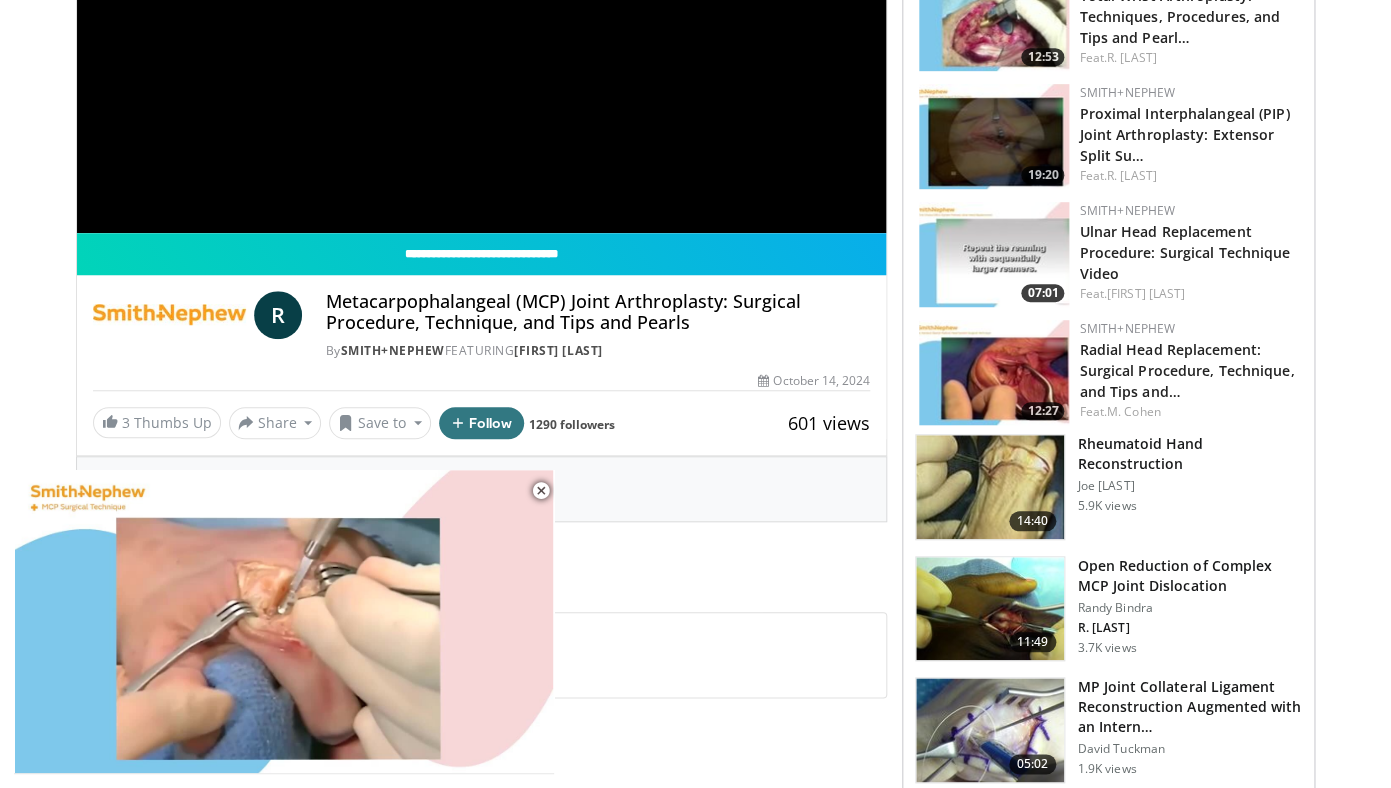click at bounding box center [990, 487] 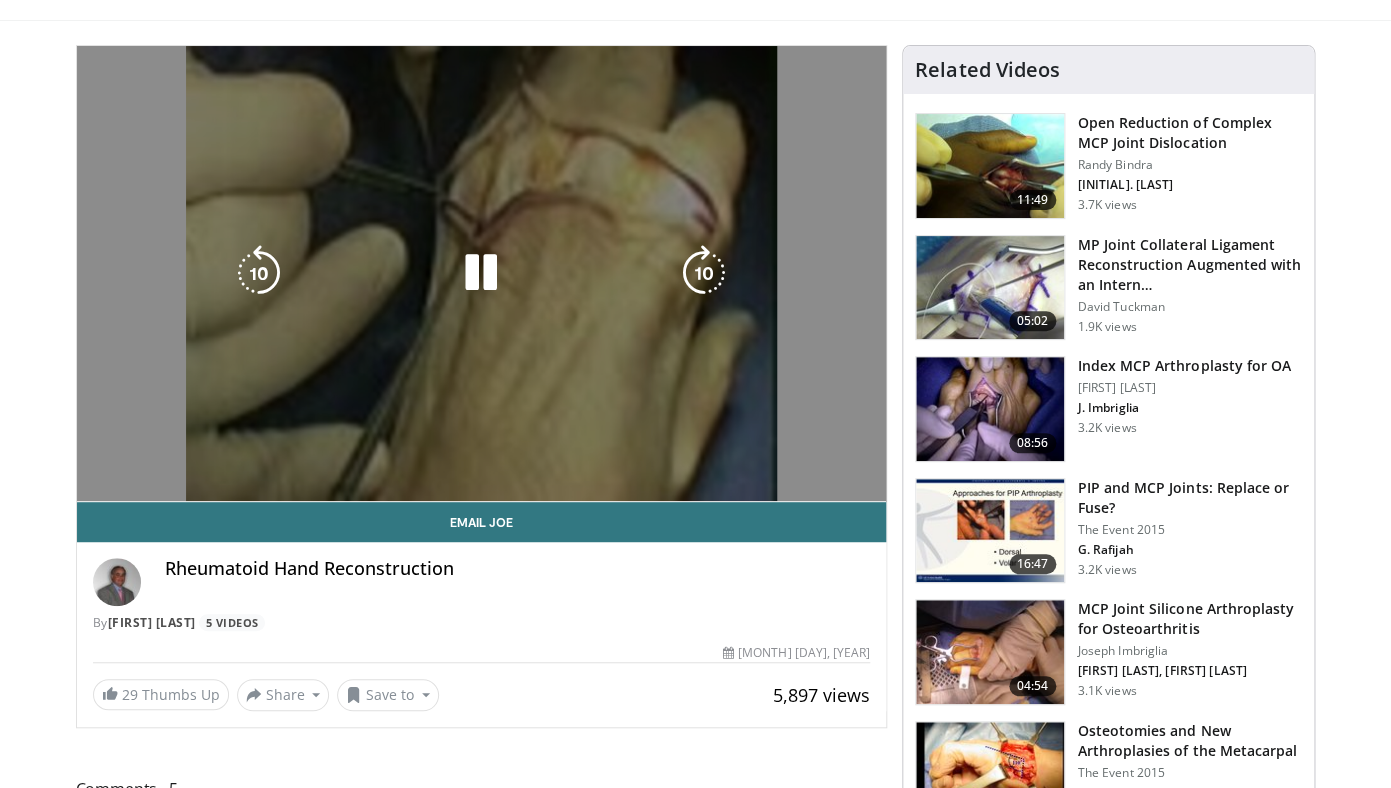 scroll, scrollTop: 115, scrollLeft: 0, axis: vertical 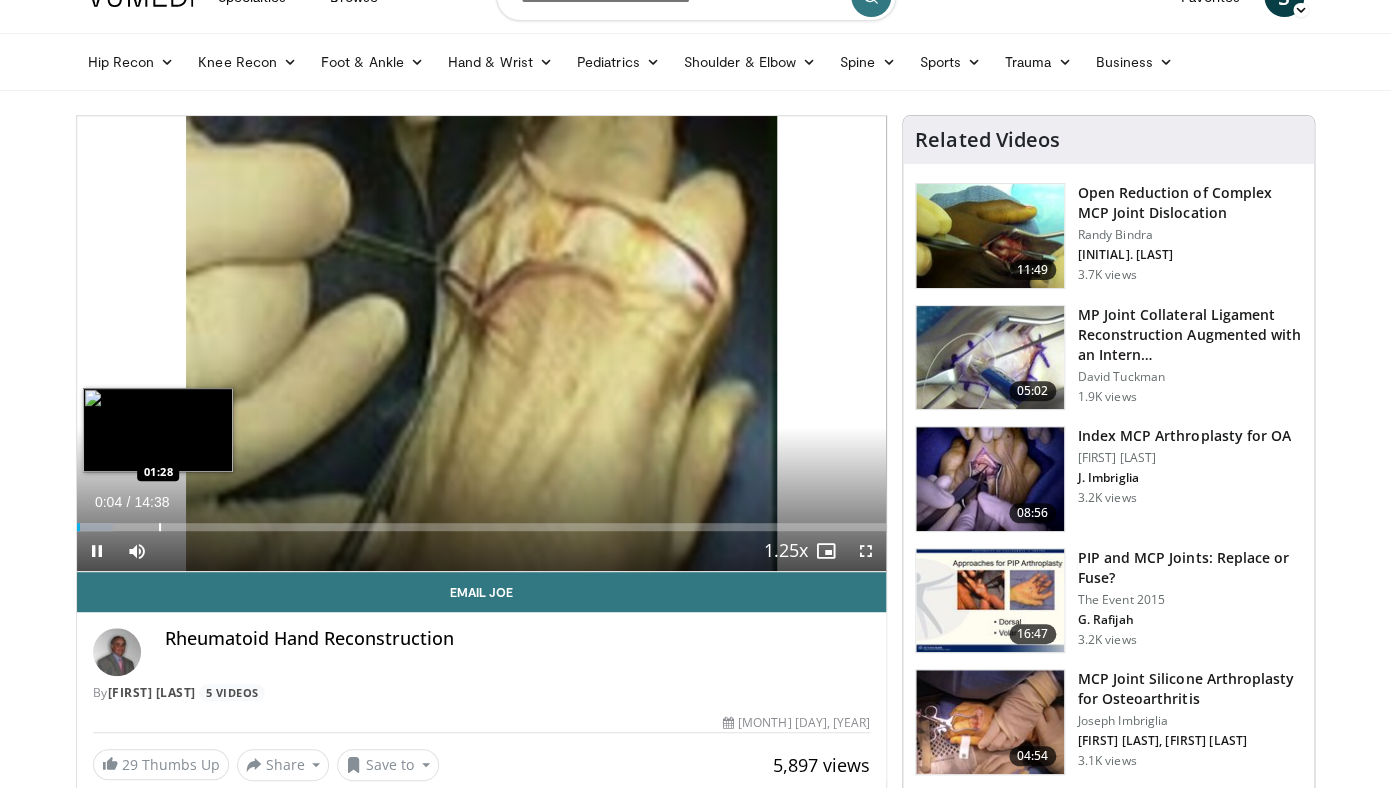 click on "Loaded :  4.51% 00:04 01:28" at bounding box center [482, 521] 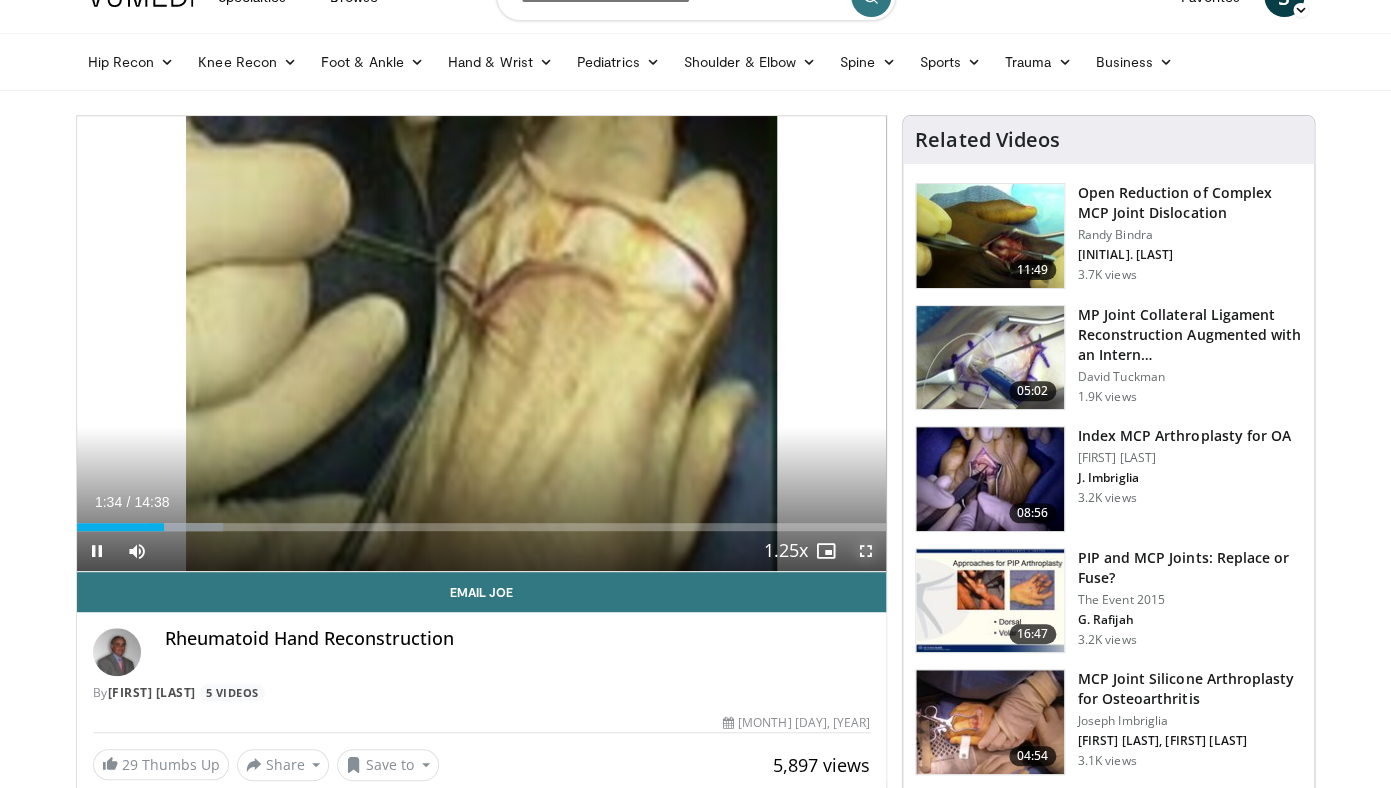 click at bounding box center [866, 551] 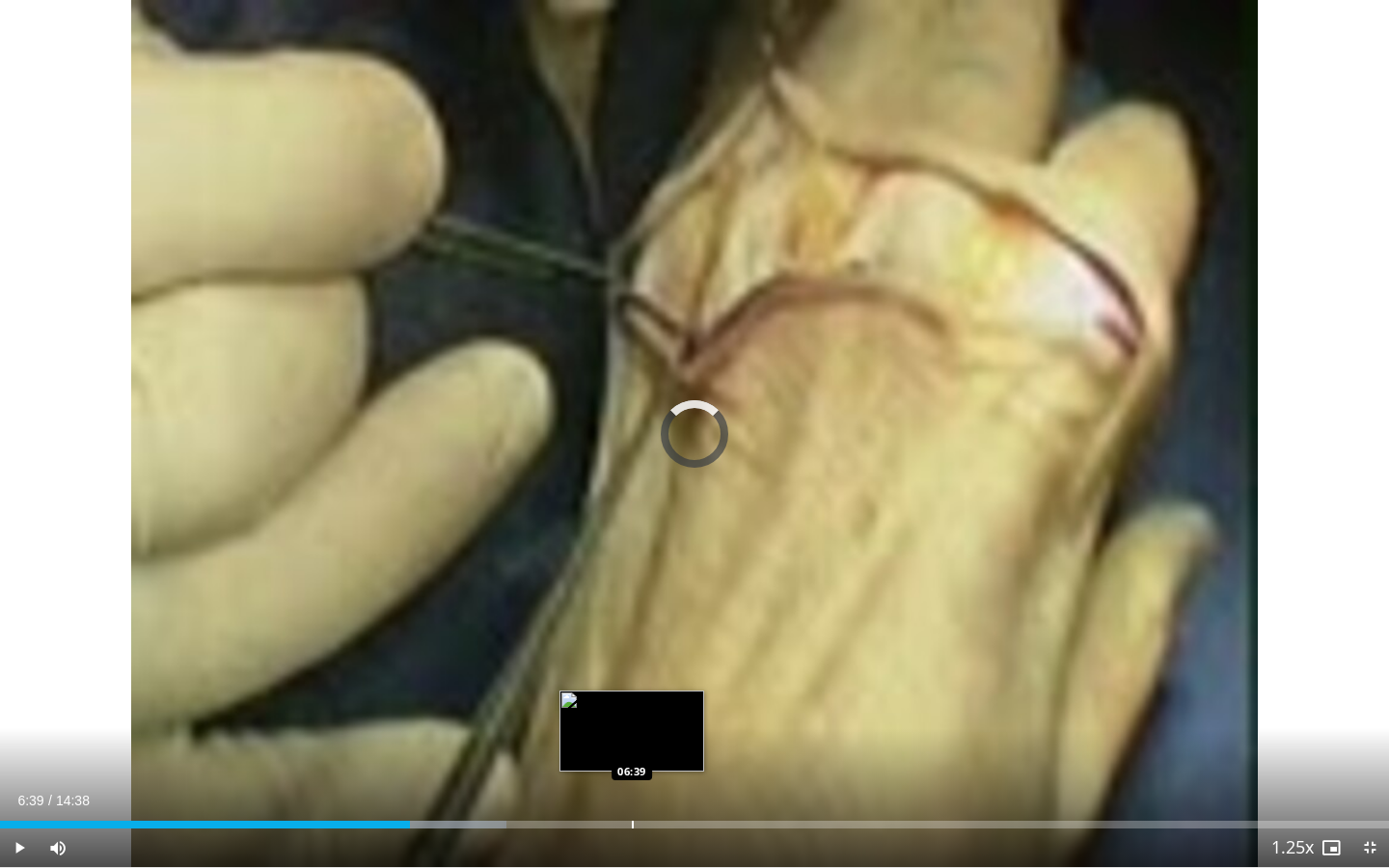 click at bounding box center [633, 825] 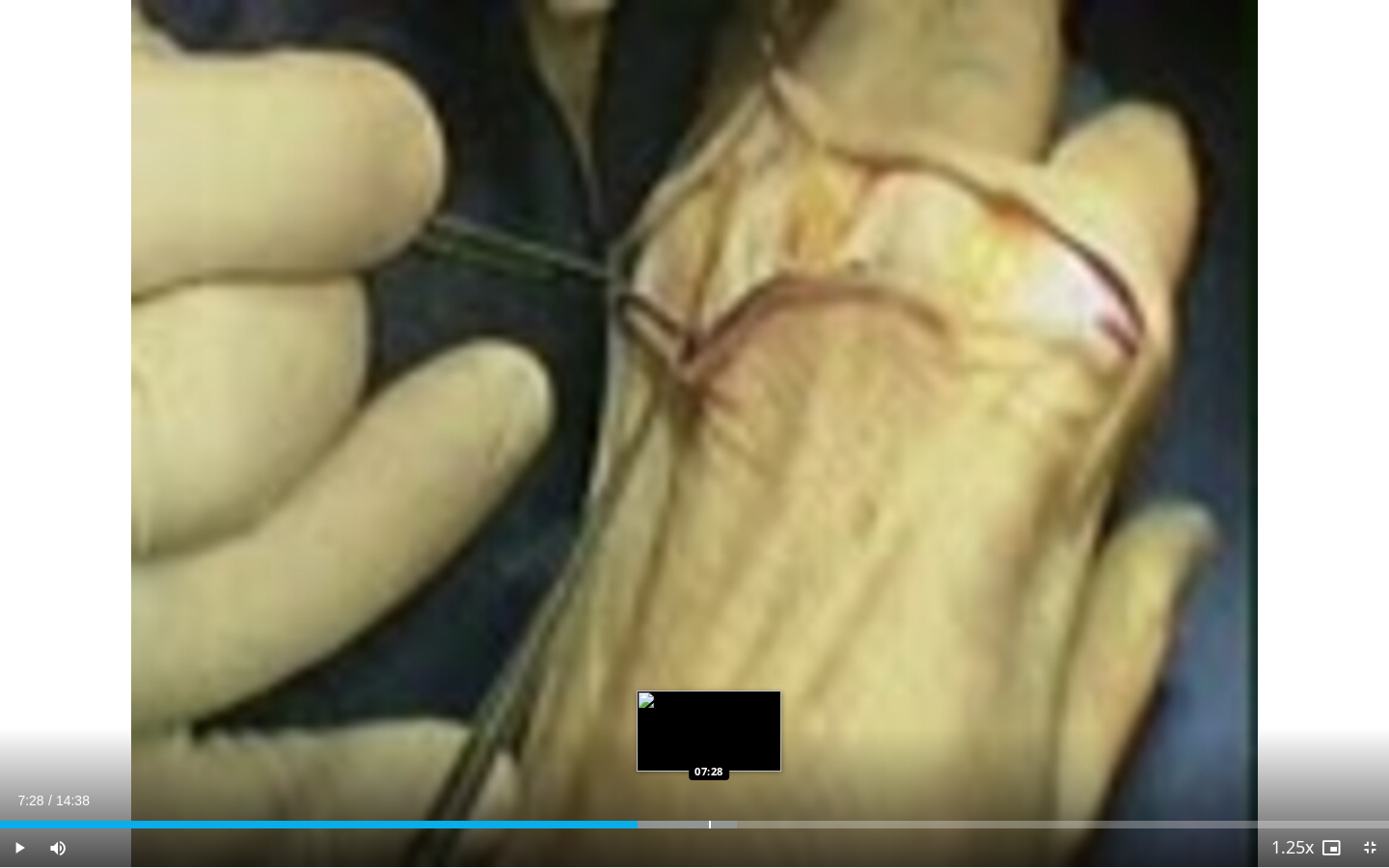 click on "Loaded :  53.04% 06:43 07:28" at bounding box center [694, 825] 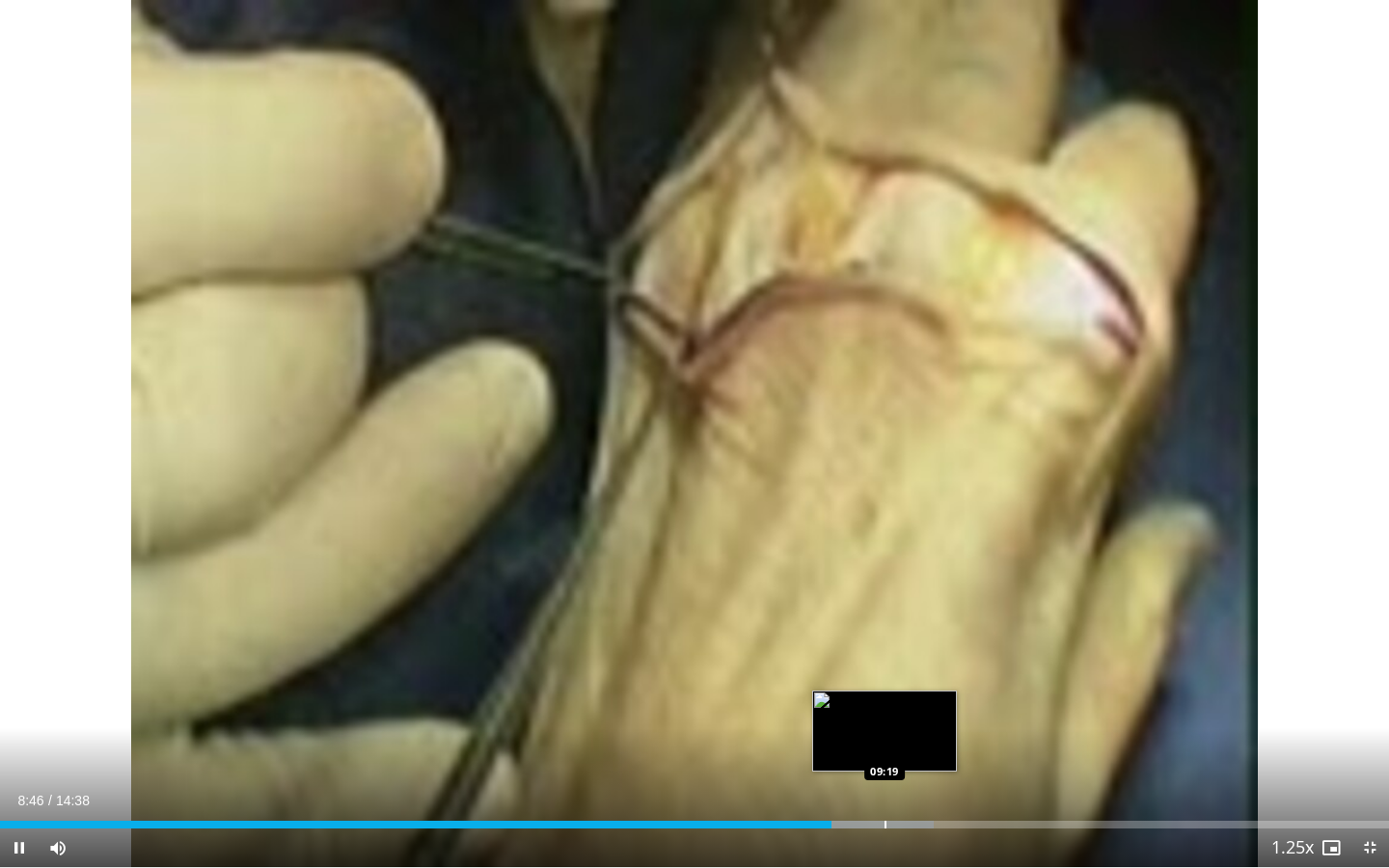 click on "Loaded :  67.20% 08:46 09:19" at bounding box center [694, 819] 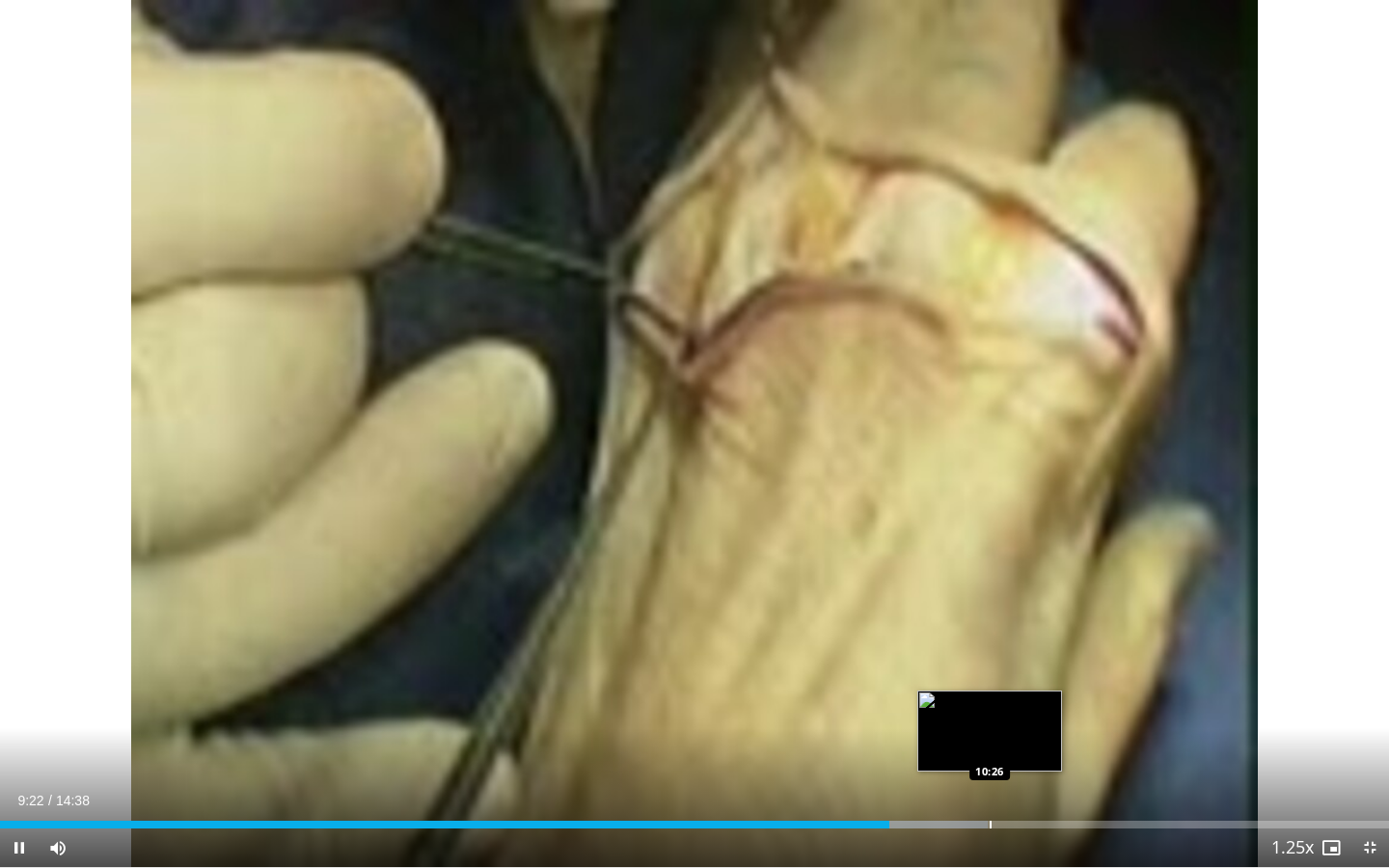 click on "Loaded :  71.10% 09:22 10:26" at bounding box center [694, 819] 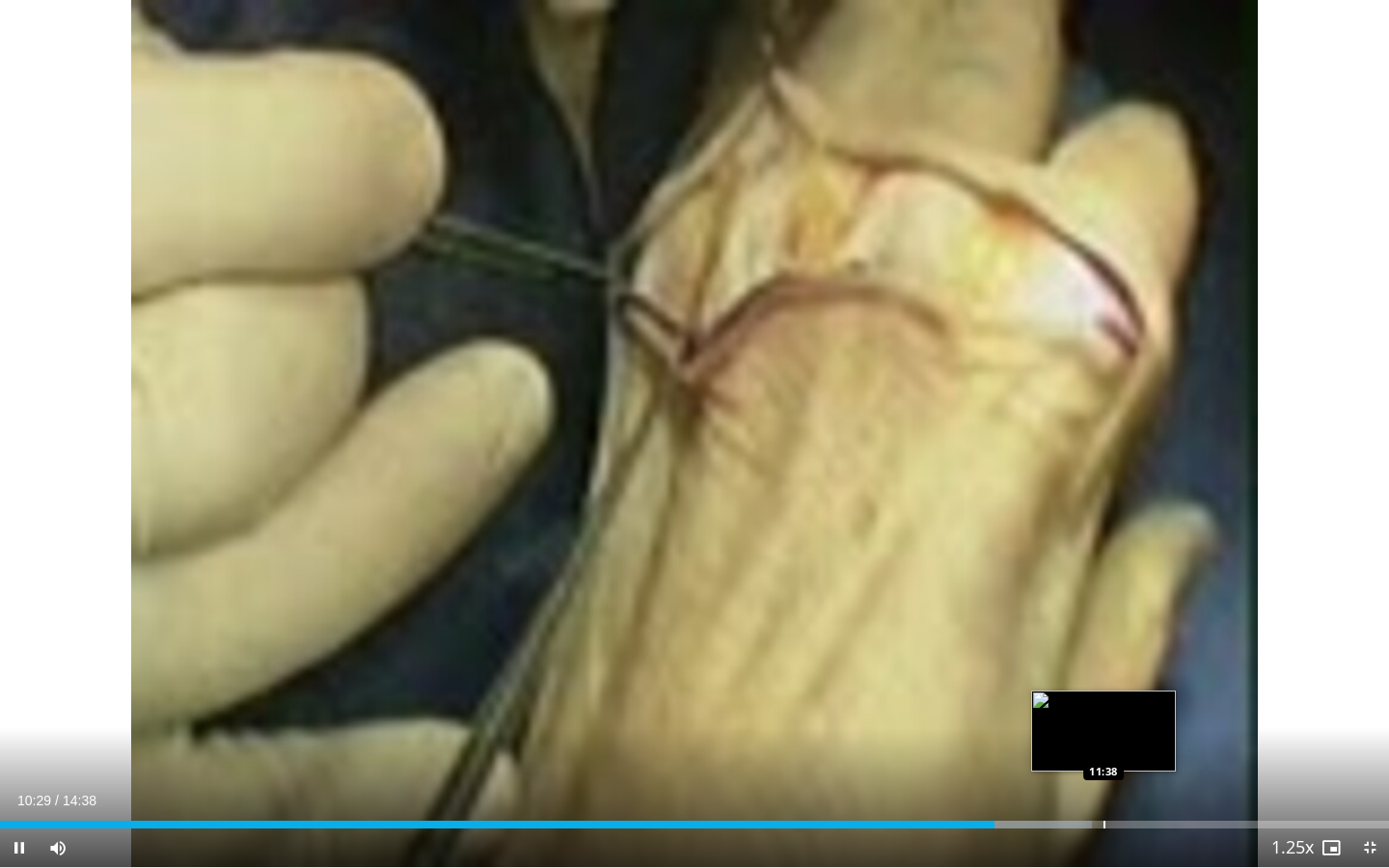 click at bounding box center [1104, 825] 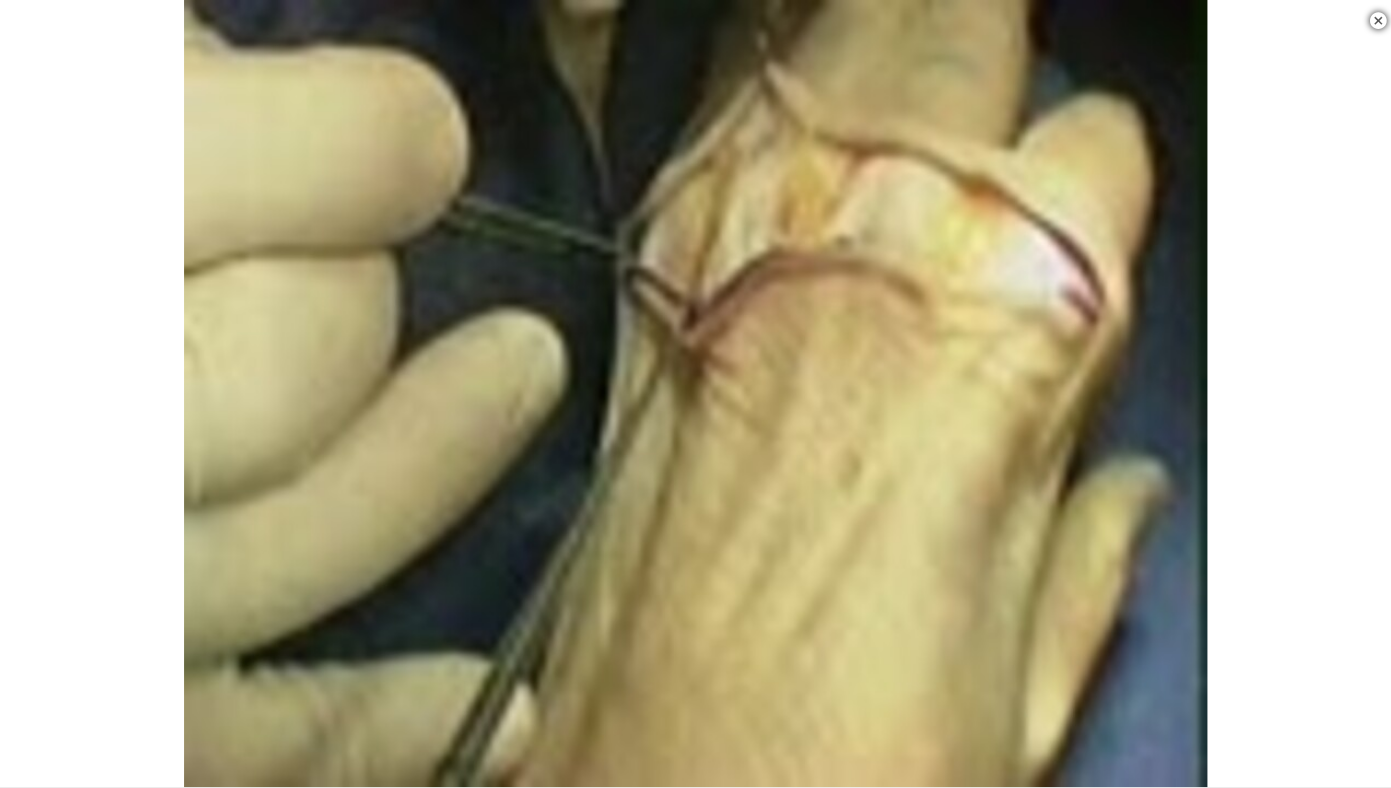 scroll, scrollTop: 560, scrollLeft: 0, axis: vertical 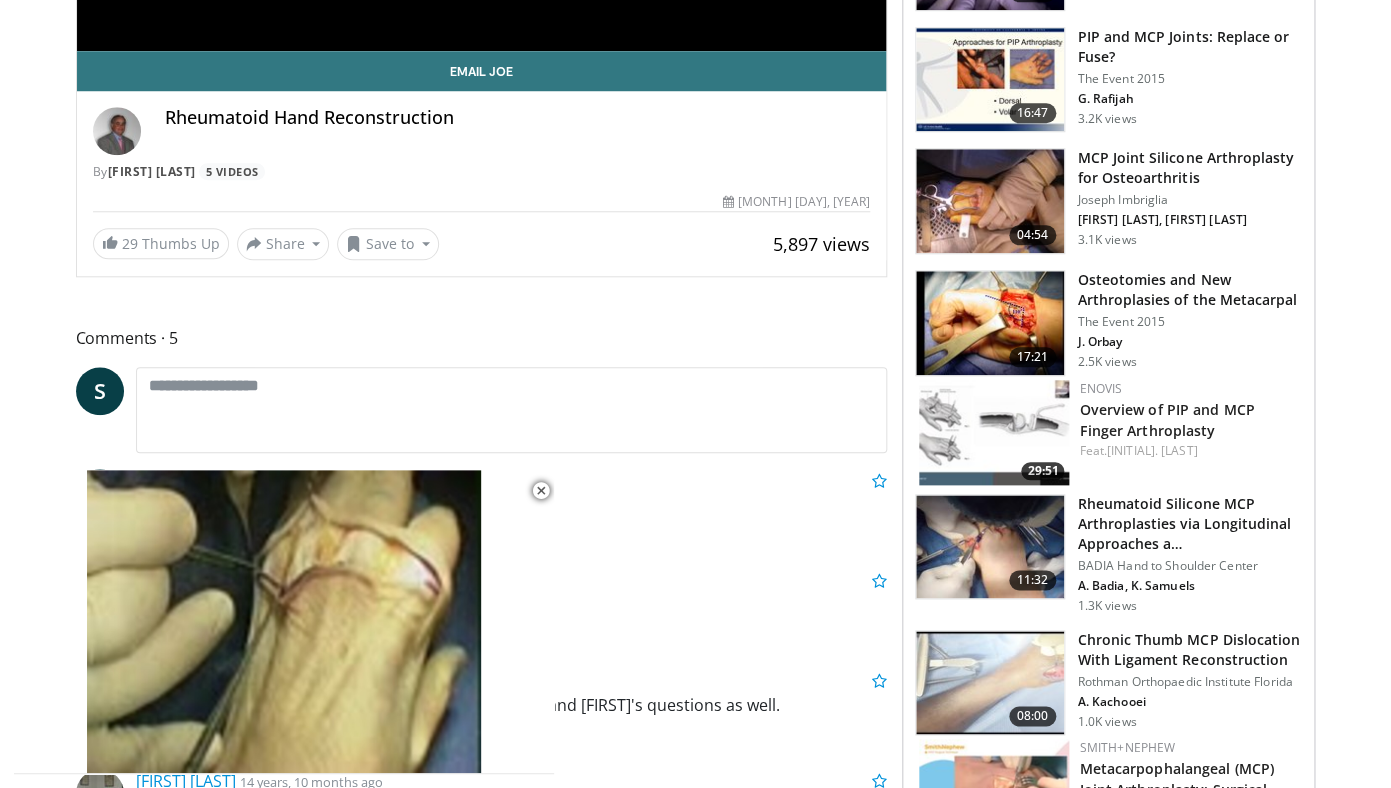 click at bounding box center (990, 547) 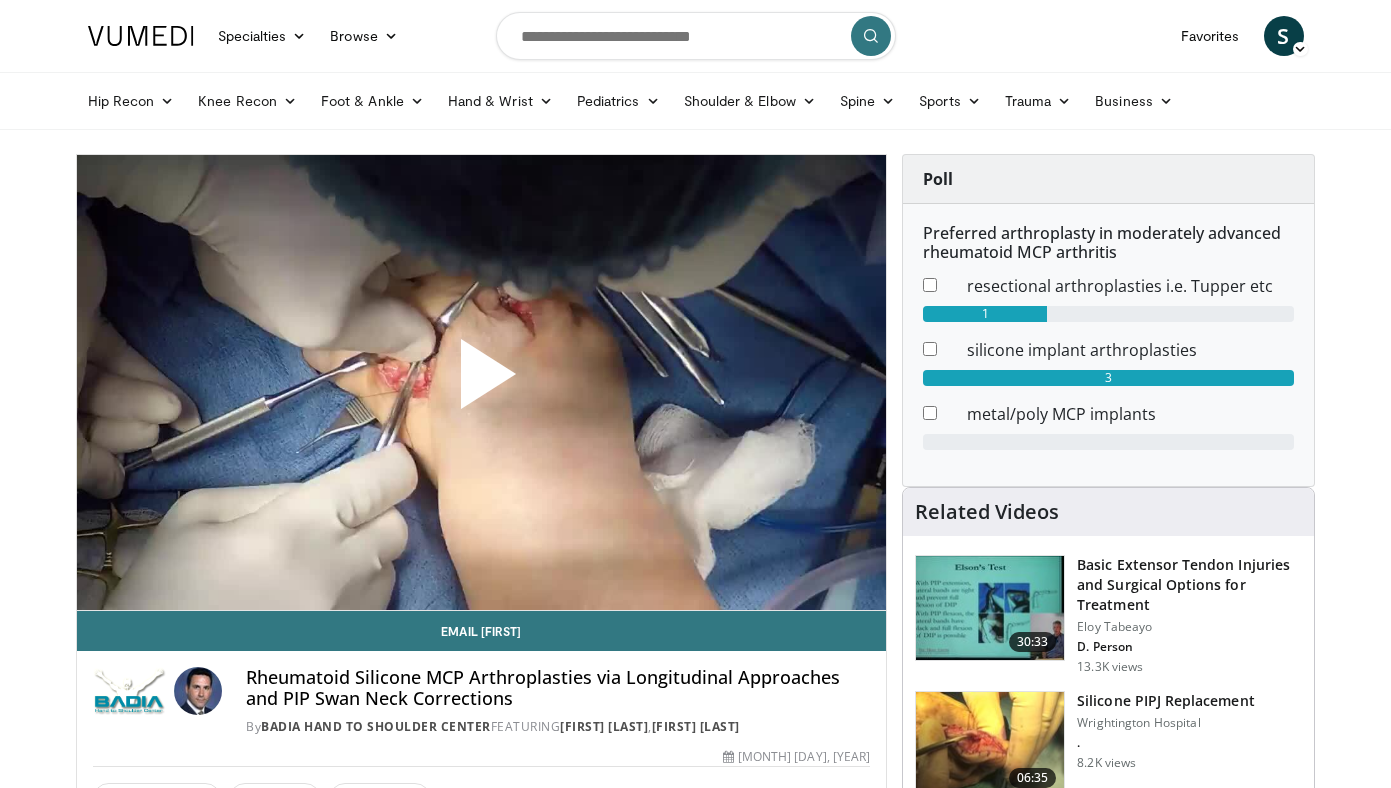 scroll, scrollTop: 0, scrollLeft: 0, axis: both 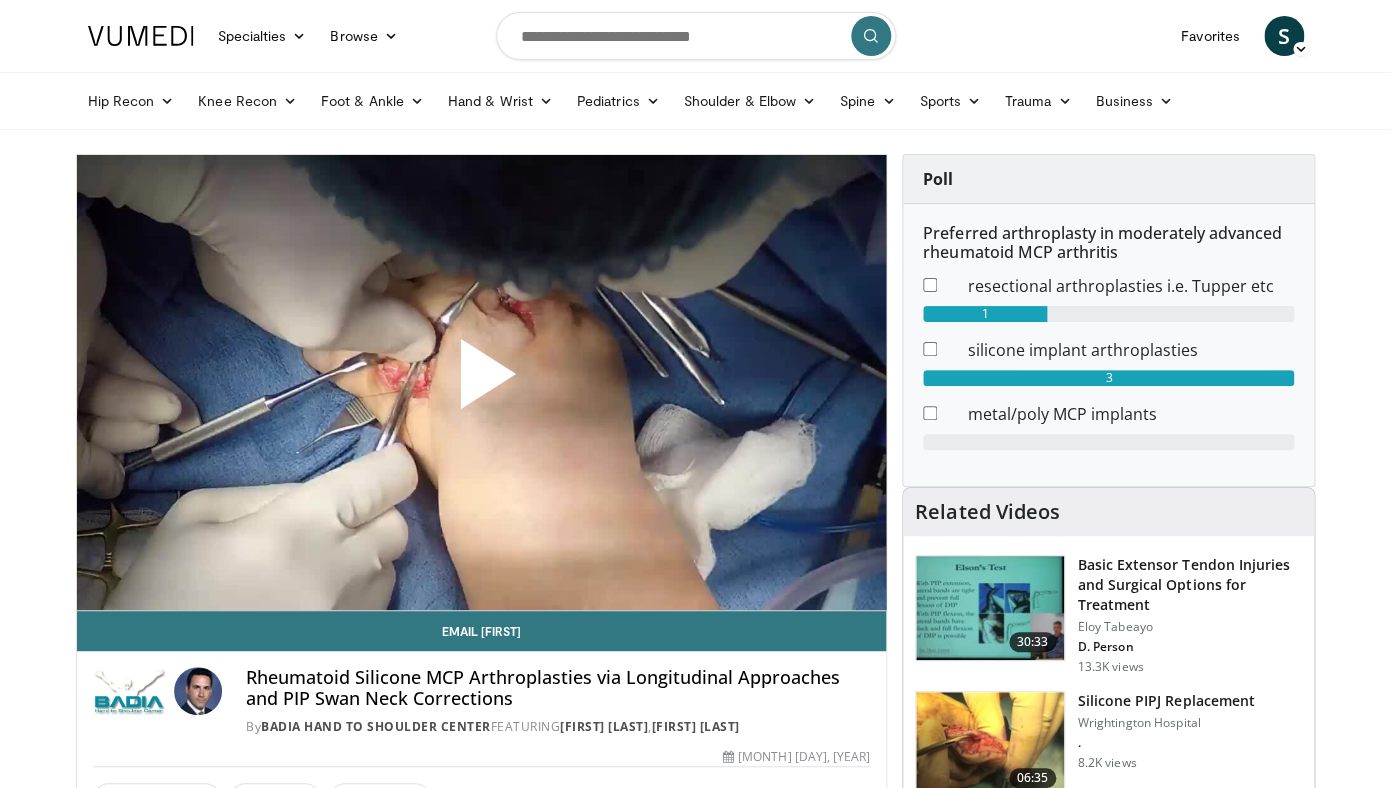 click at bounding box center [481, 382] 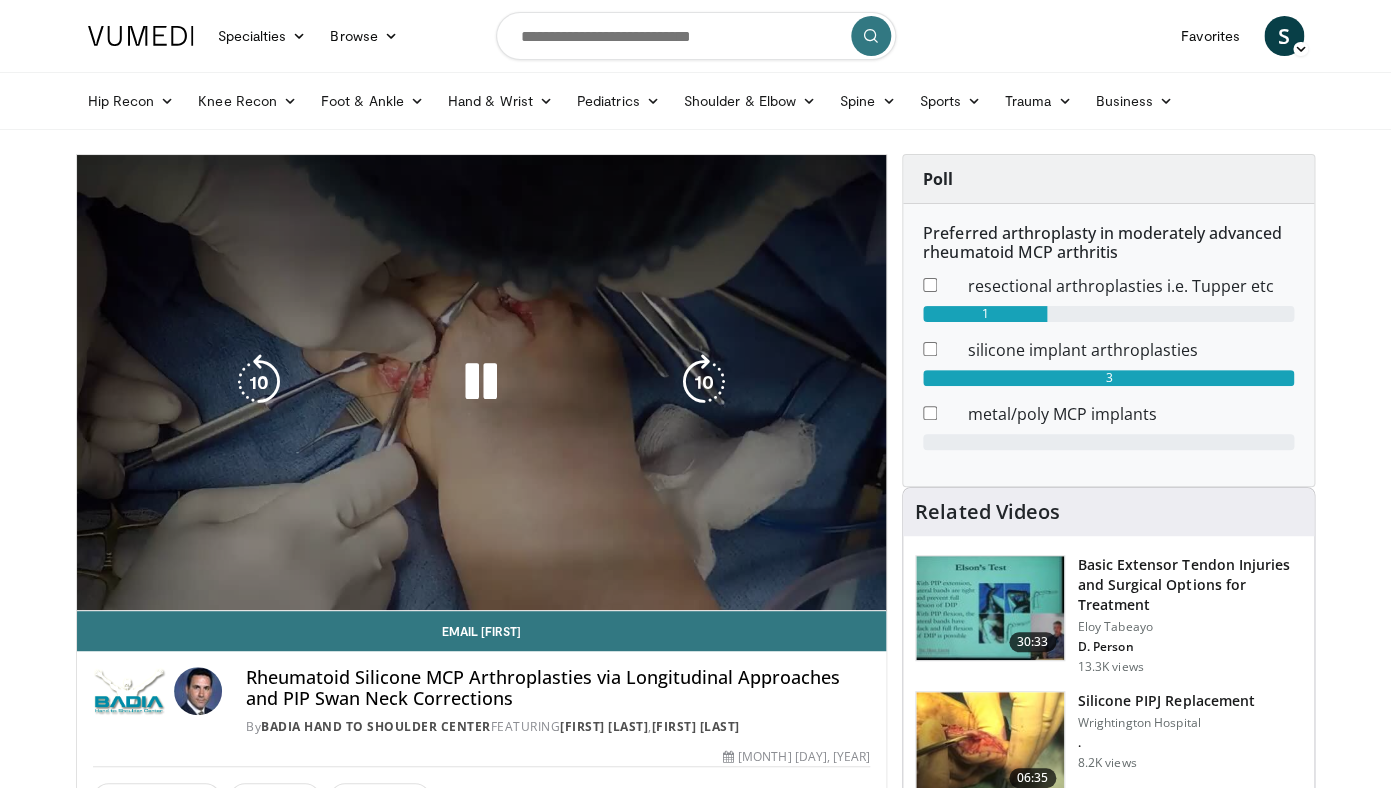 scroll, scrollTop: 0, scrollLeft: 0, axis: both 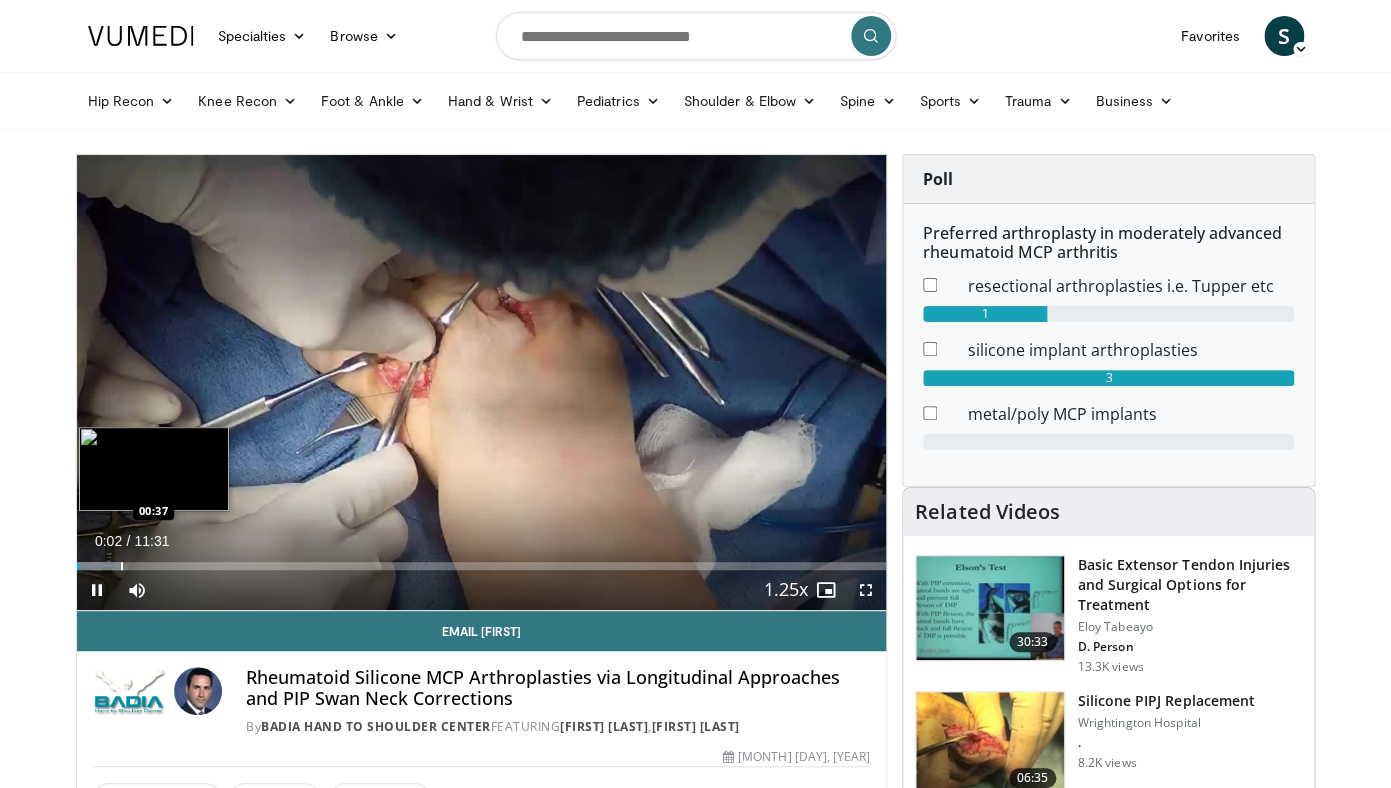click on "Loaded :  5.73% 00:02 00:37" at bounding box center [482, 566] 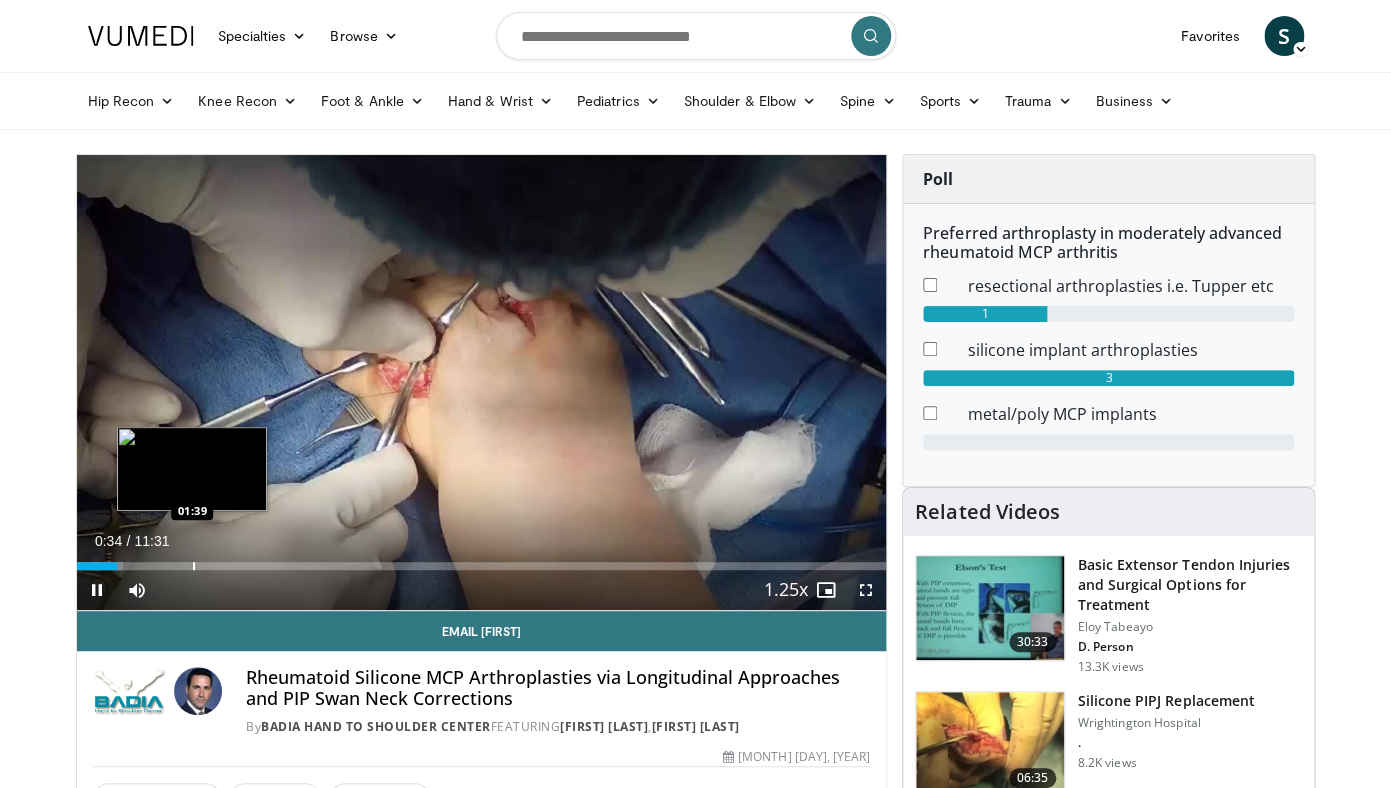click at bounding box center [194, 566] 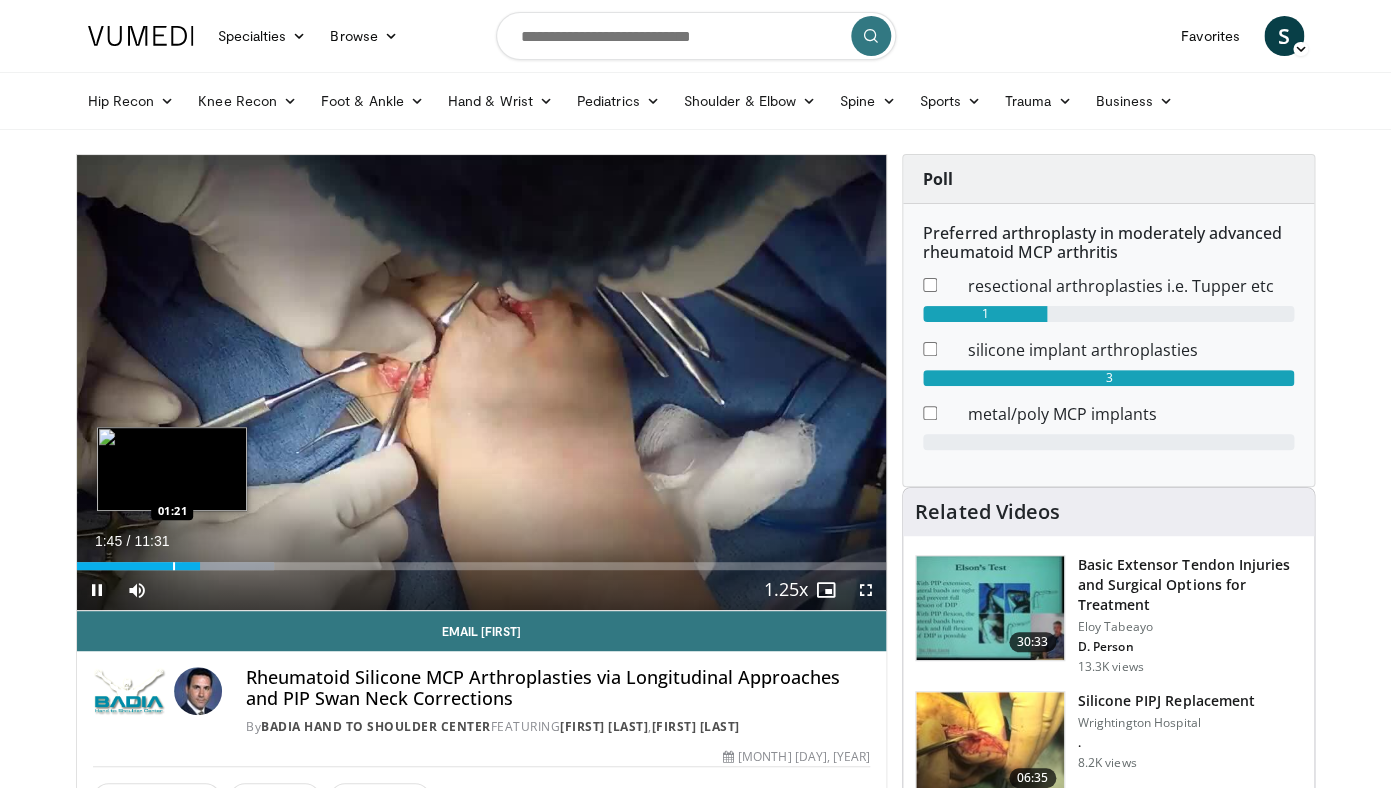 click on "Loaded :  24.38% 01:45 01:21" at bounding box center [482, 566] 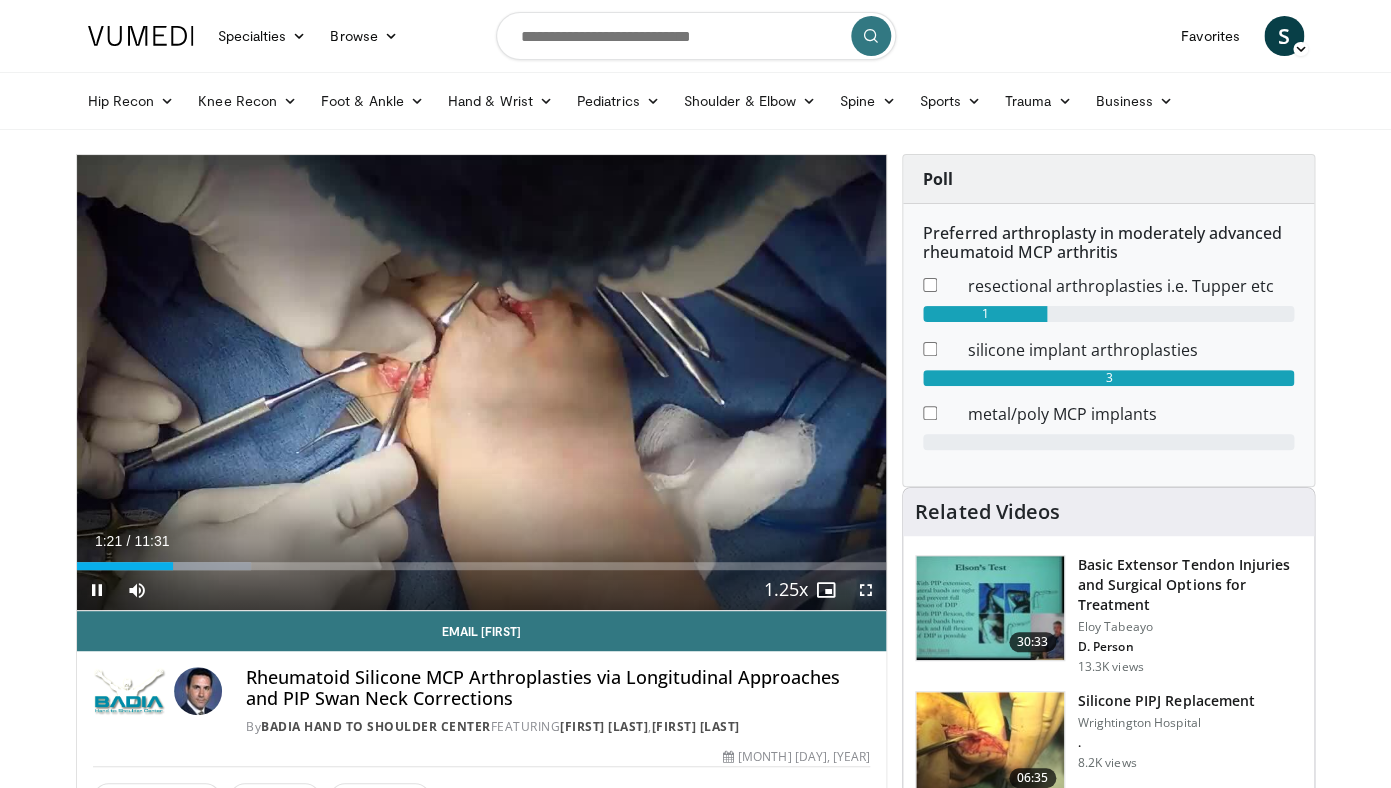 click at bounding box center (866, 590) 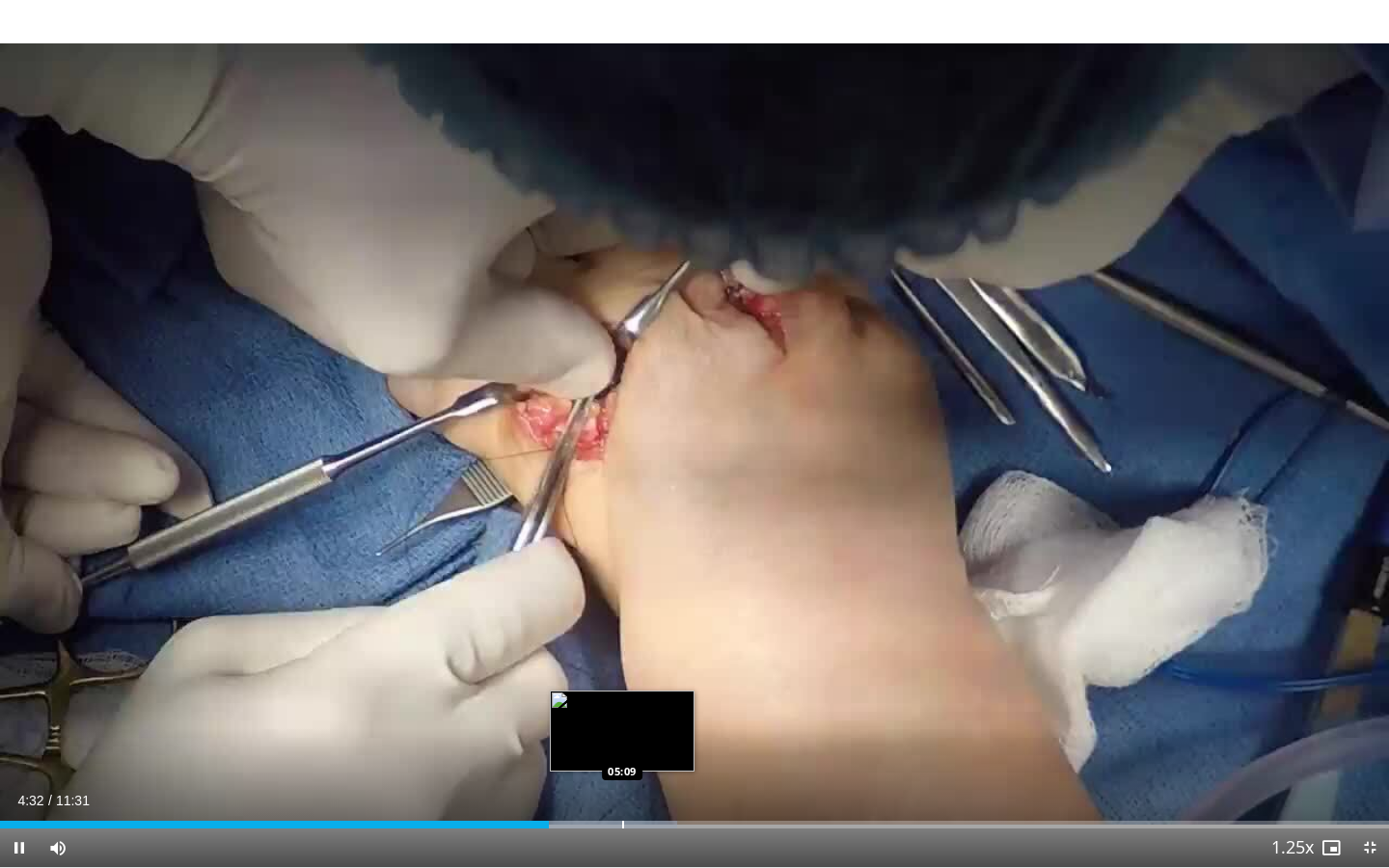 click at bounding box center [623, 825] 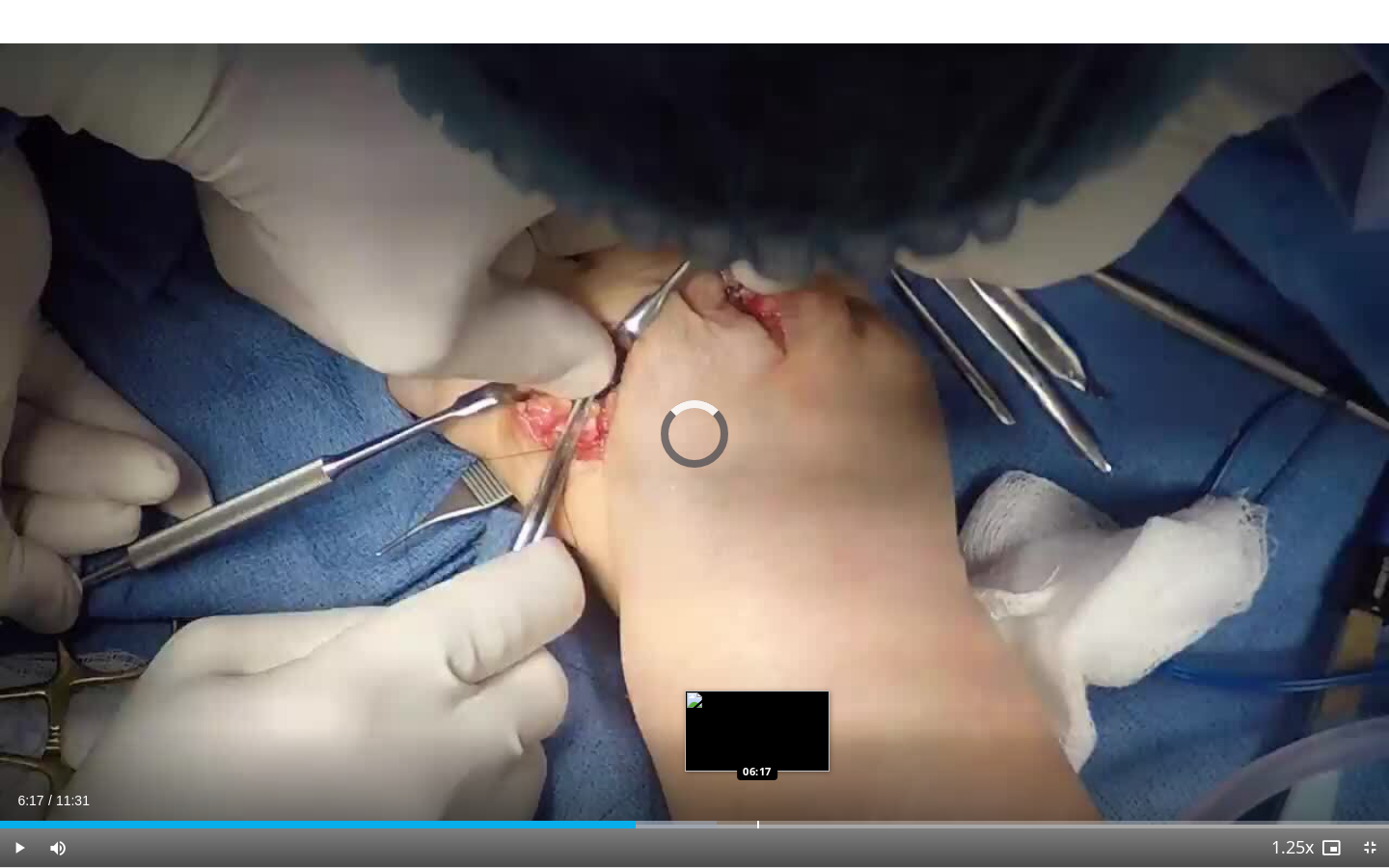 click on "Loaded :  51.63% 06:17 06:17" at bounding box center (694, 825) 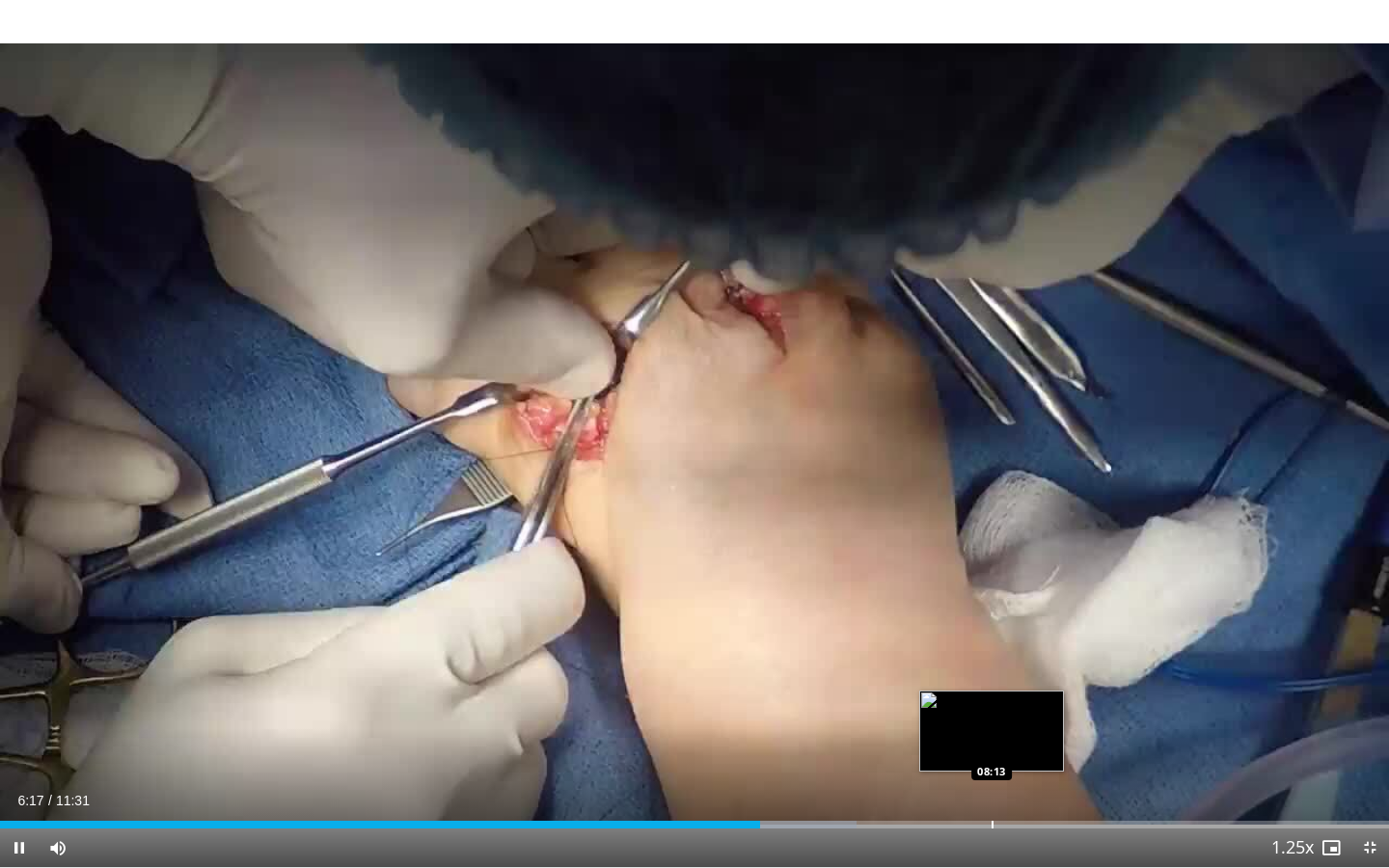 click on "Loaded :  61.67% 06:18 08:13" at bounding box center (694, 819) 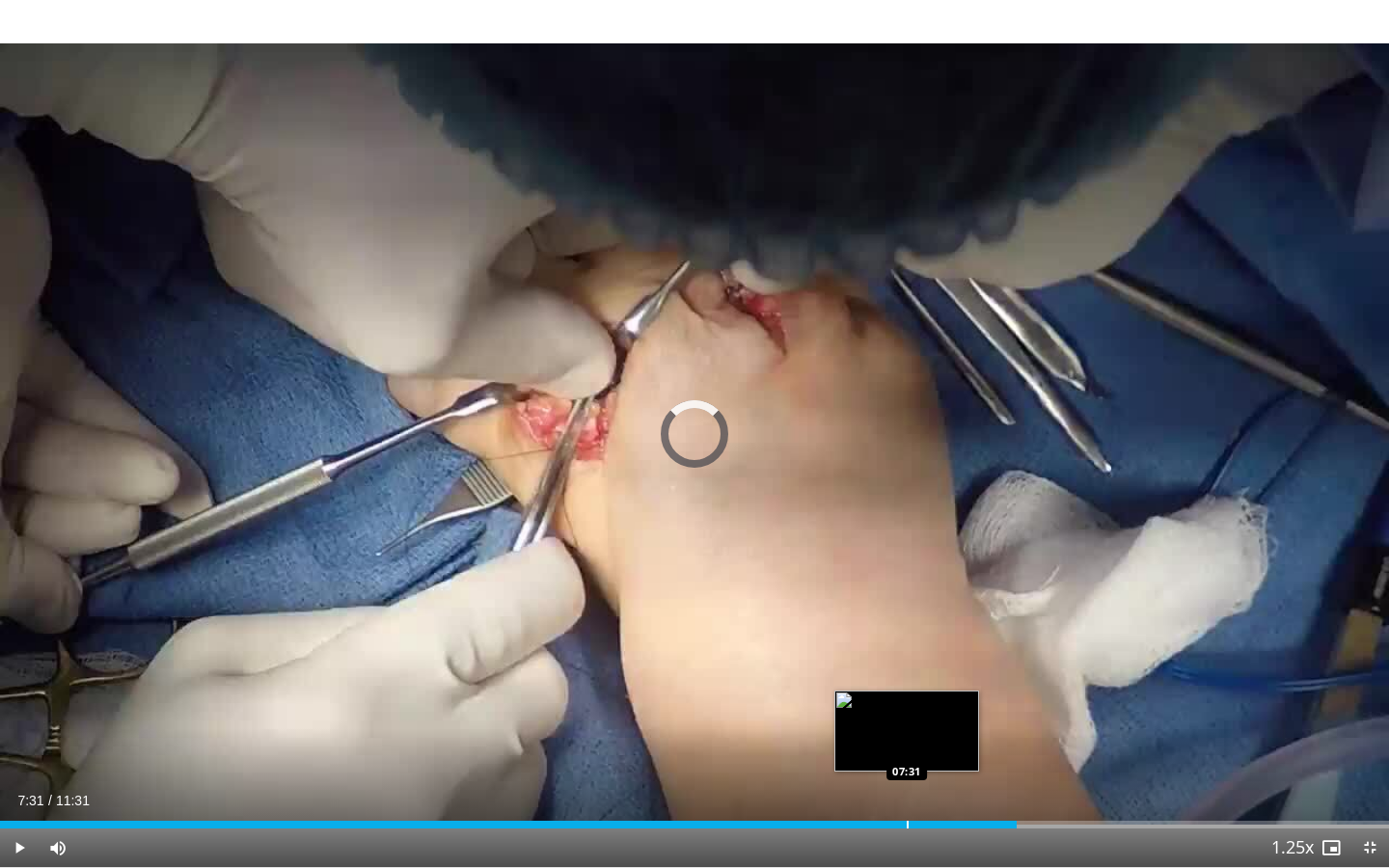click on "07:31" at bounding box center (508, 825) 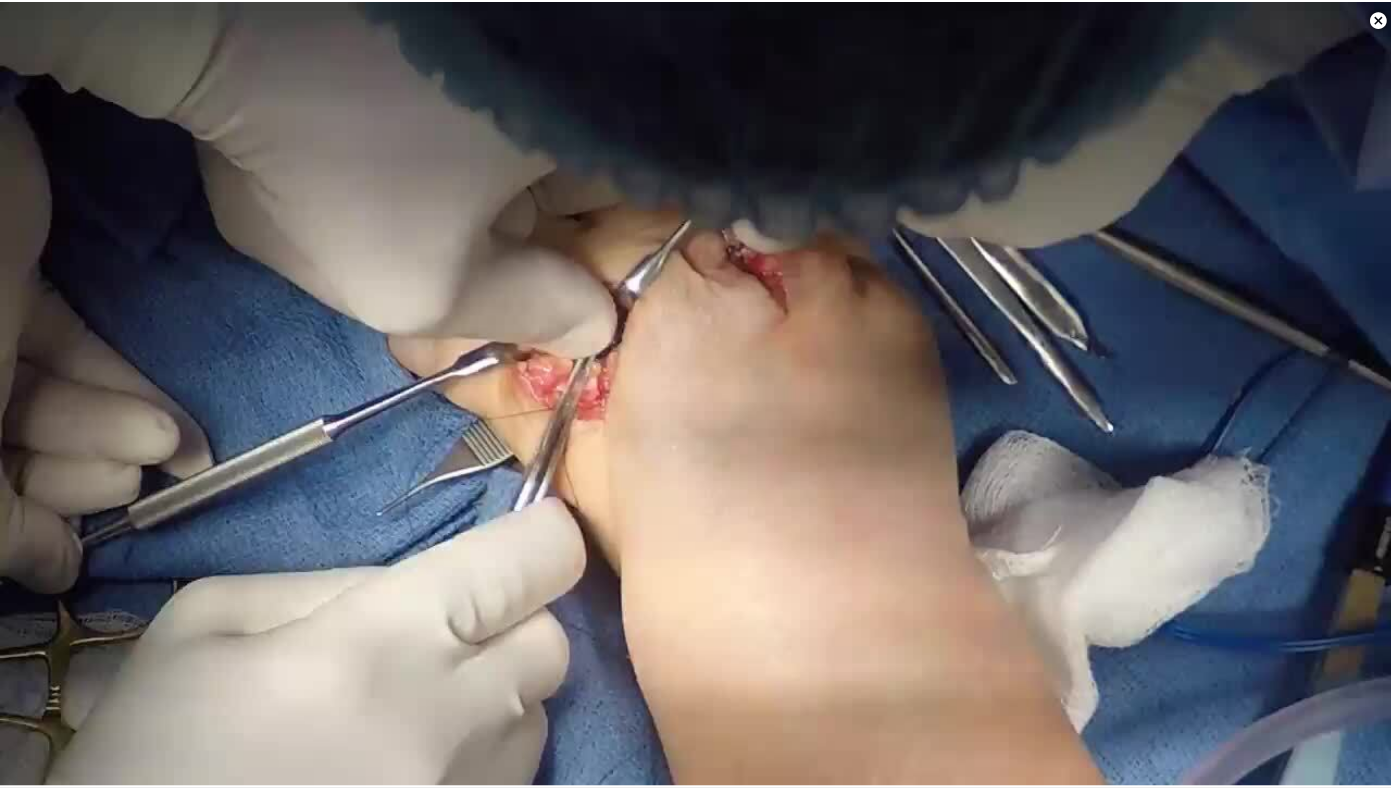 scroll, scrollTop: 1352, scrollLeft: 0, axis: vertical 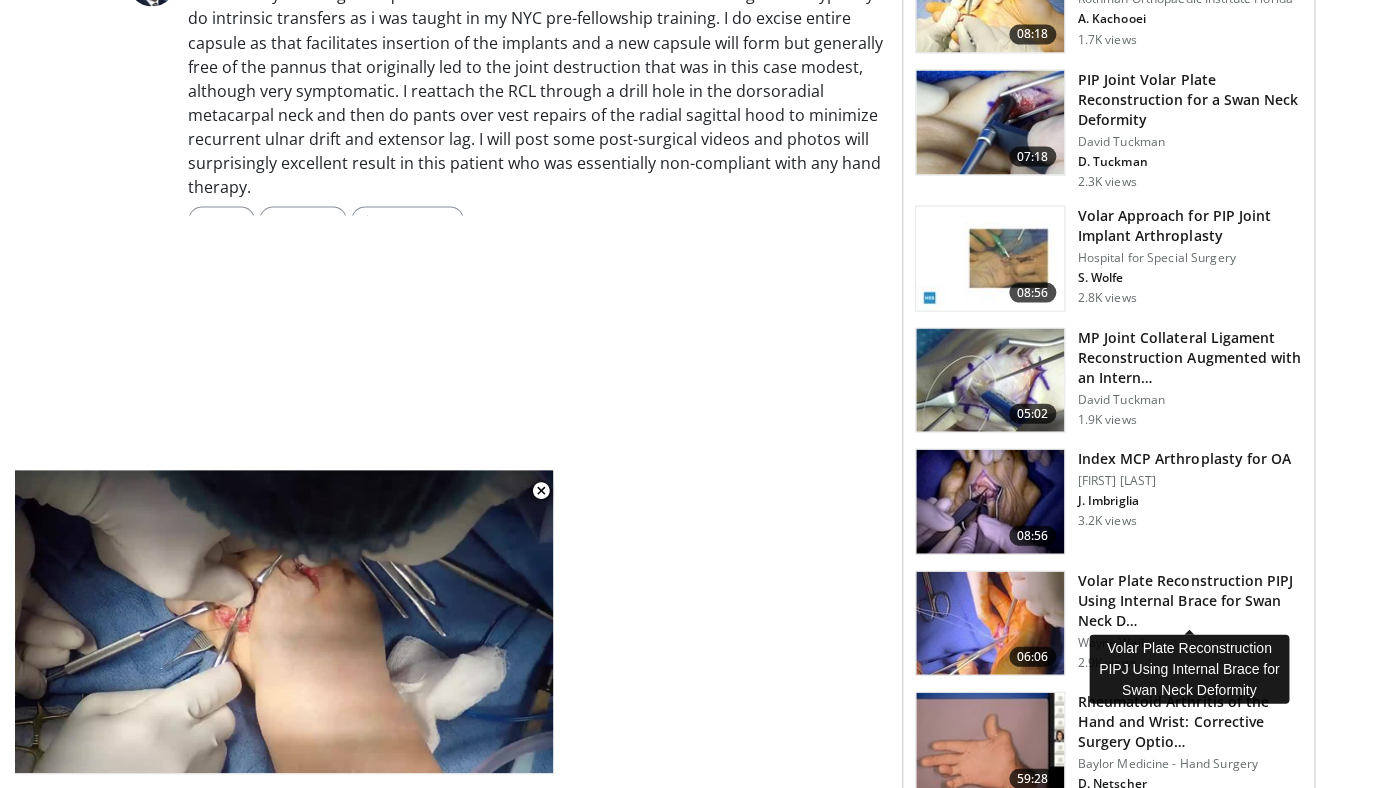 click on "Volar Plate Reconstruction PIPJ Using Internal Brace for Swan Neck D…" at bounding box center (1189, 600) 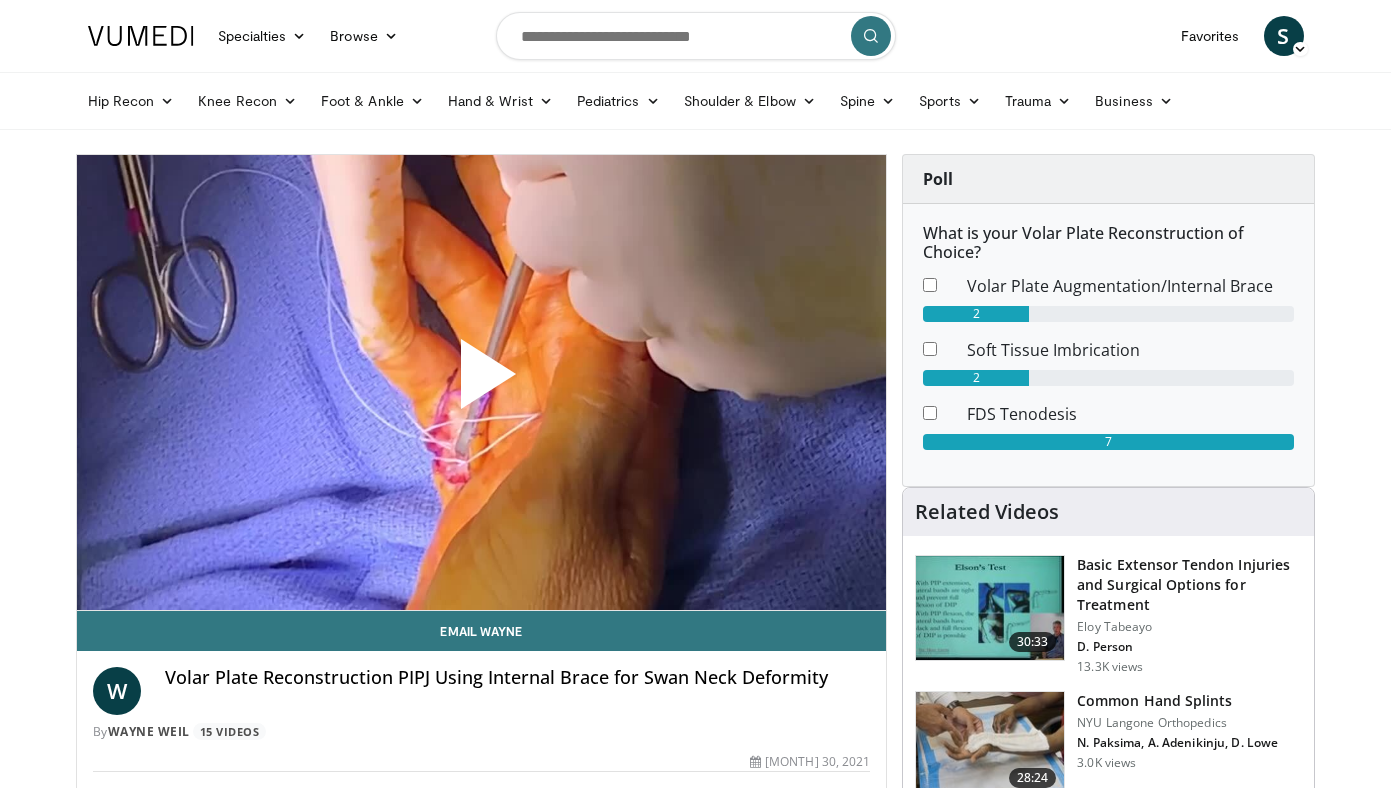 scroll, scrollTop: 0, scrollLeft: 0, axis: both 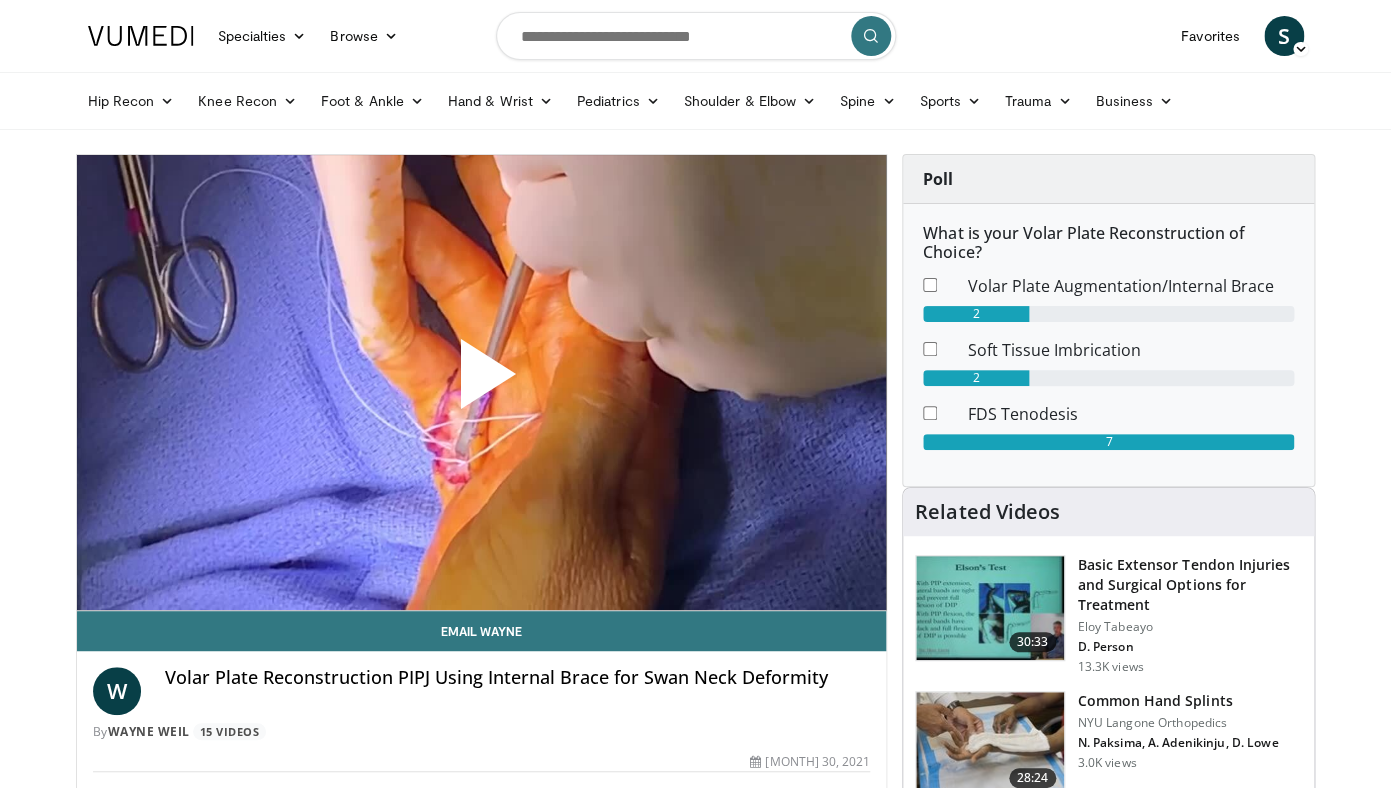 click at bounding box center (481, 382) 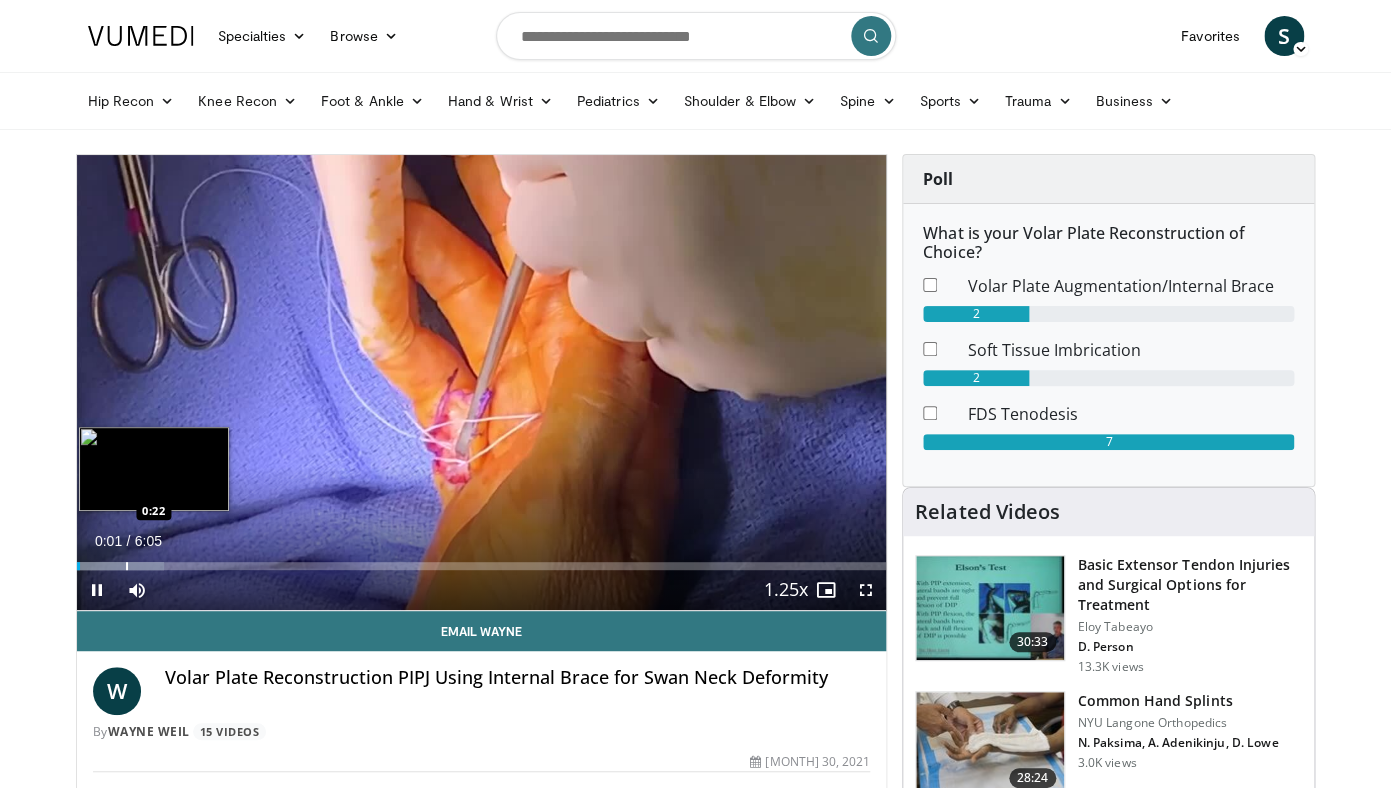 scroll, scrollTop: 0, scrollLeft: 0, axis: both 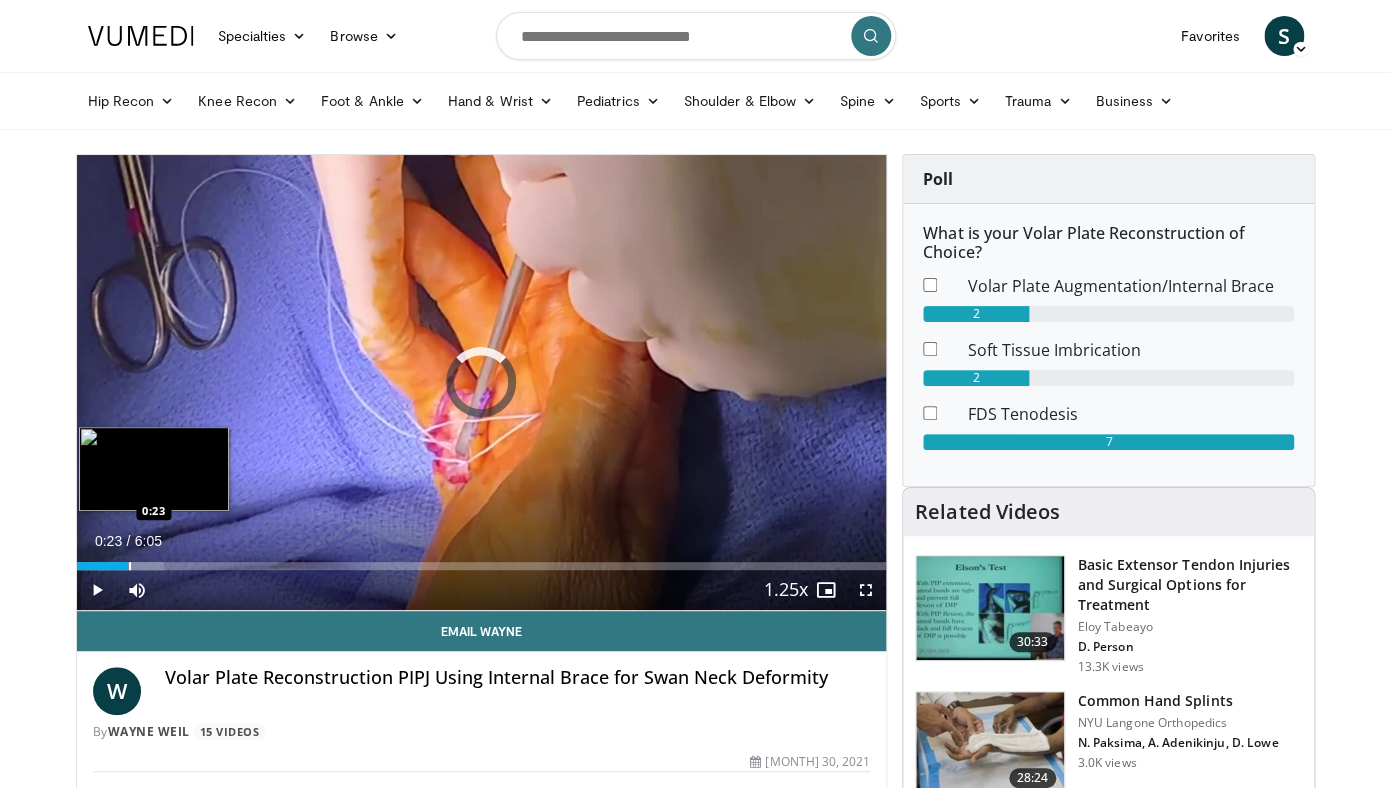 click on "Loaded :  10.83% 0:02 0:23" at bounding box center [482, 566] 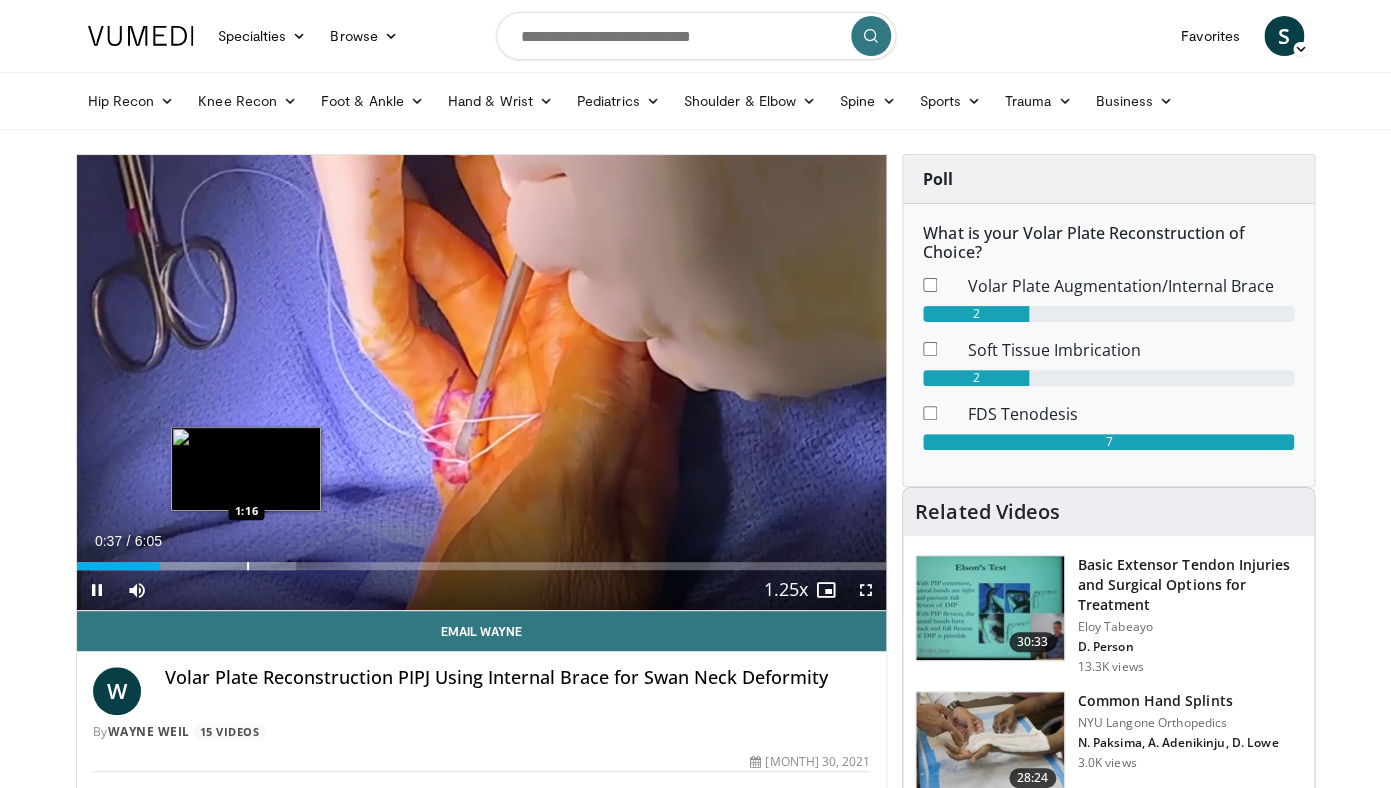 click on "Loaded :  27.10% 0:37 1:16" at bounding box center (482, 566) 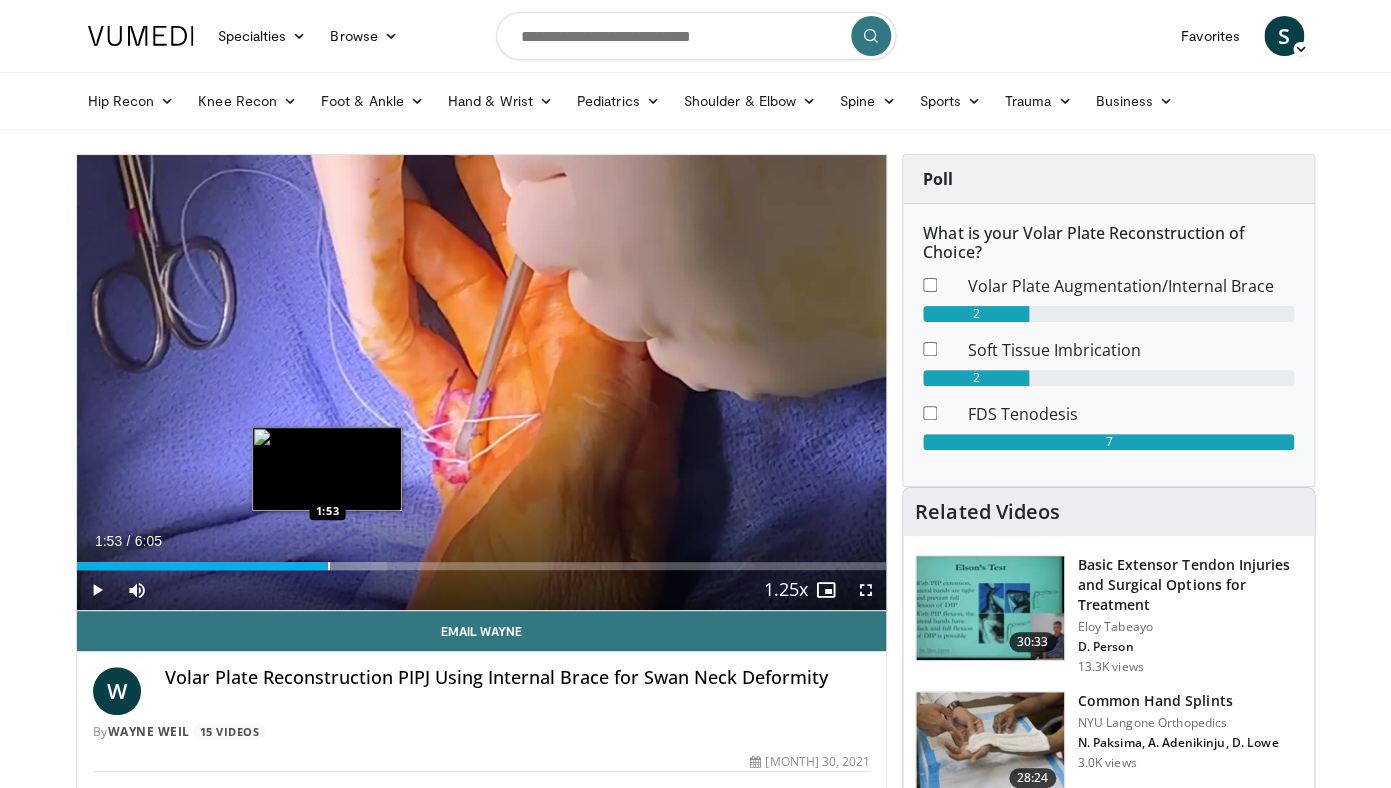 click on "Loaded :  38.30% 1:53 1:53" at bounding box center [482, 566] 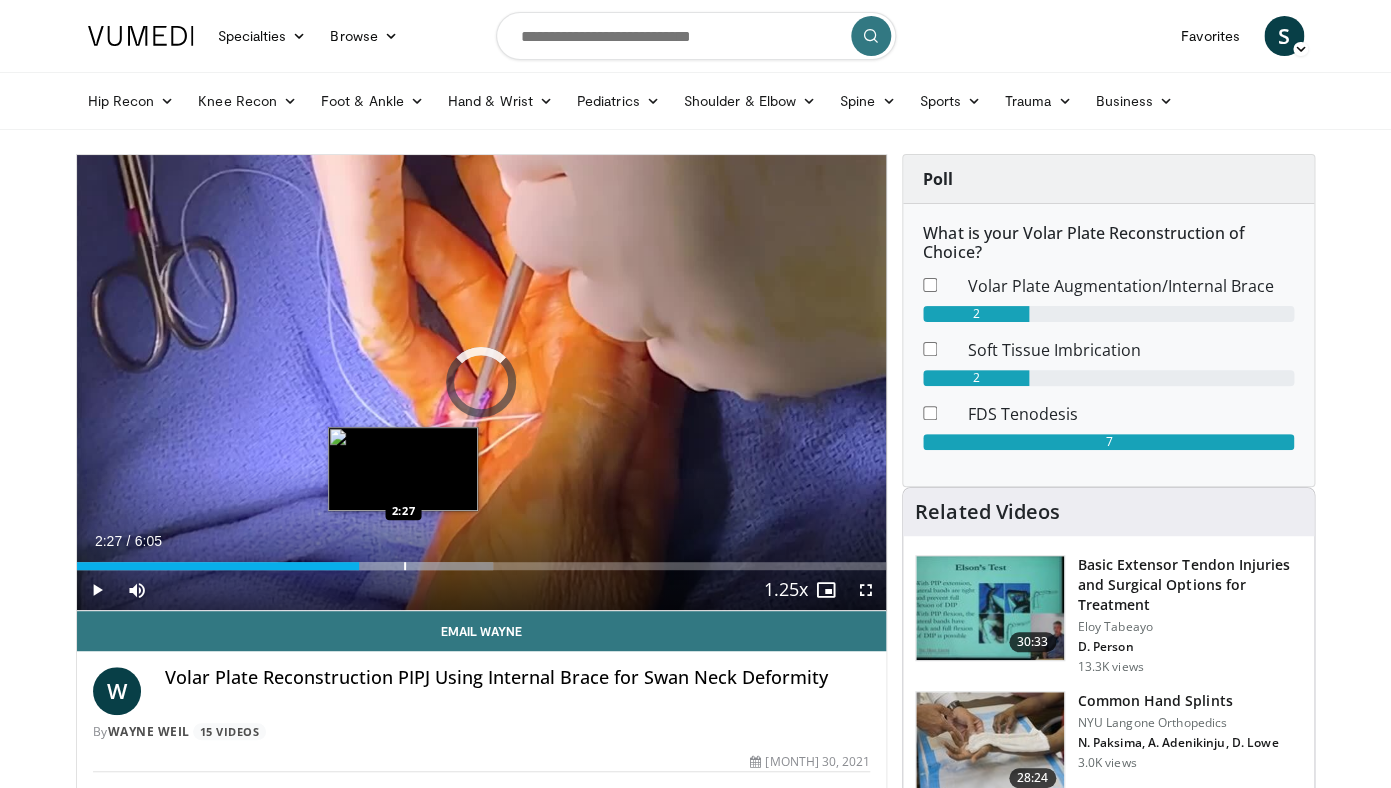 click on "Loaded :  51.50% 2:07 2:27" at bounding box center (482, 566) 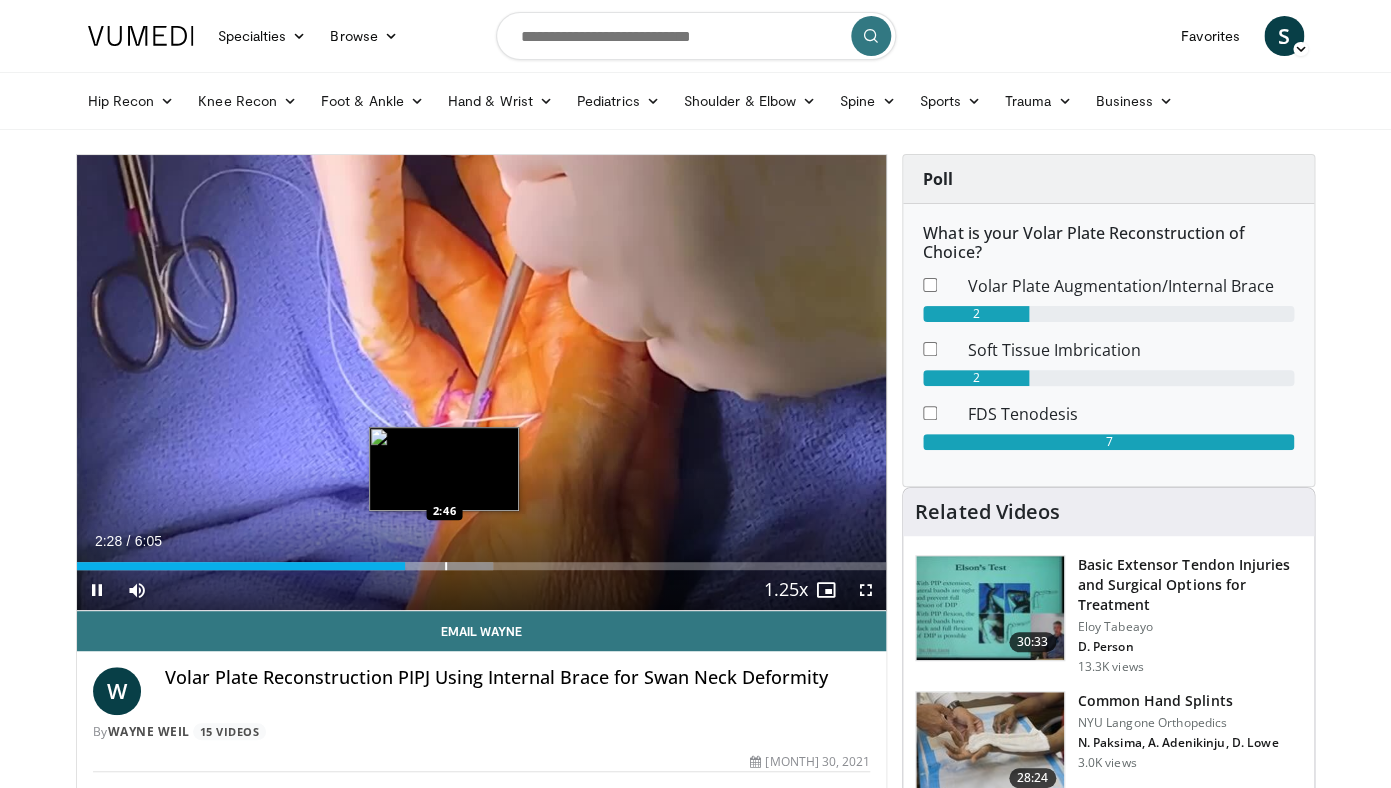 click at bounding box center [416, 566] 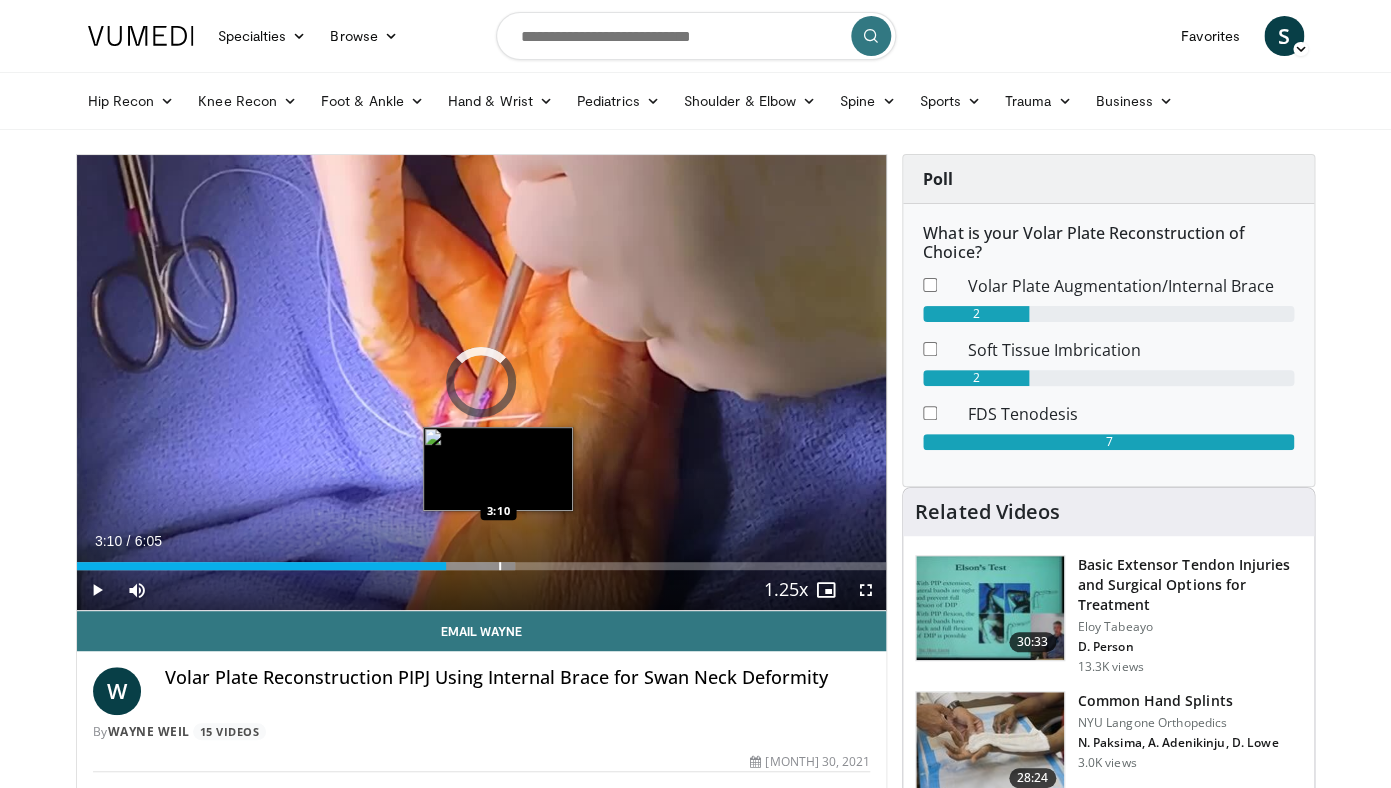 click on "Loaded :  54.21% 2:46 3:10" at bounding box center (482, 566) 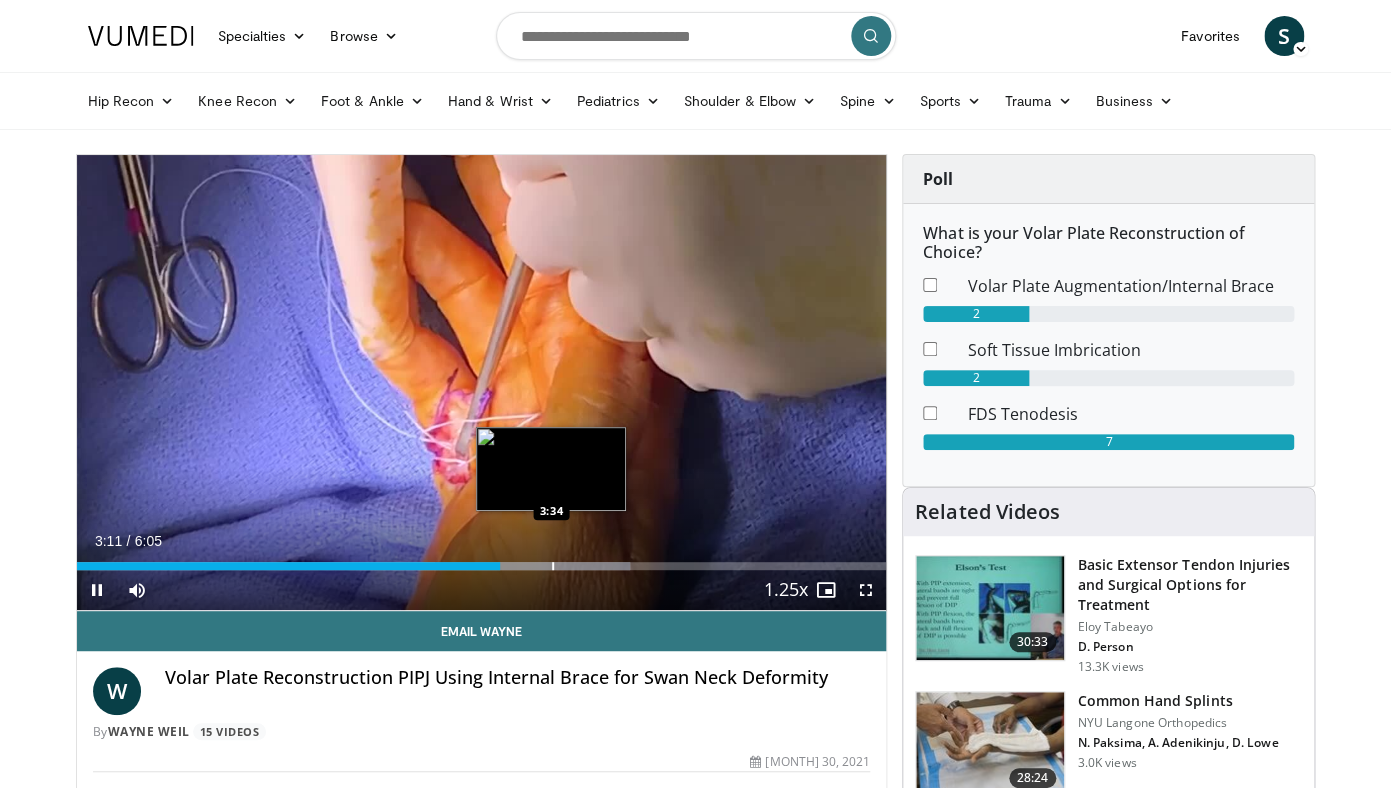 click on "Loaded :  68.40% 3:11 3:34" at bounding box center [482, 566] 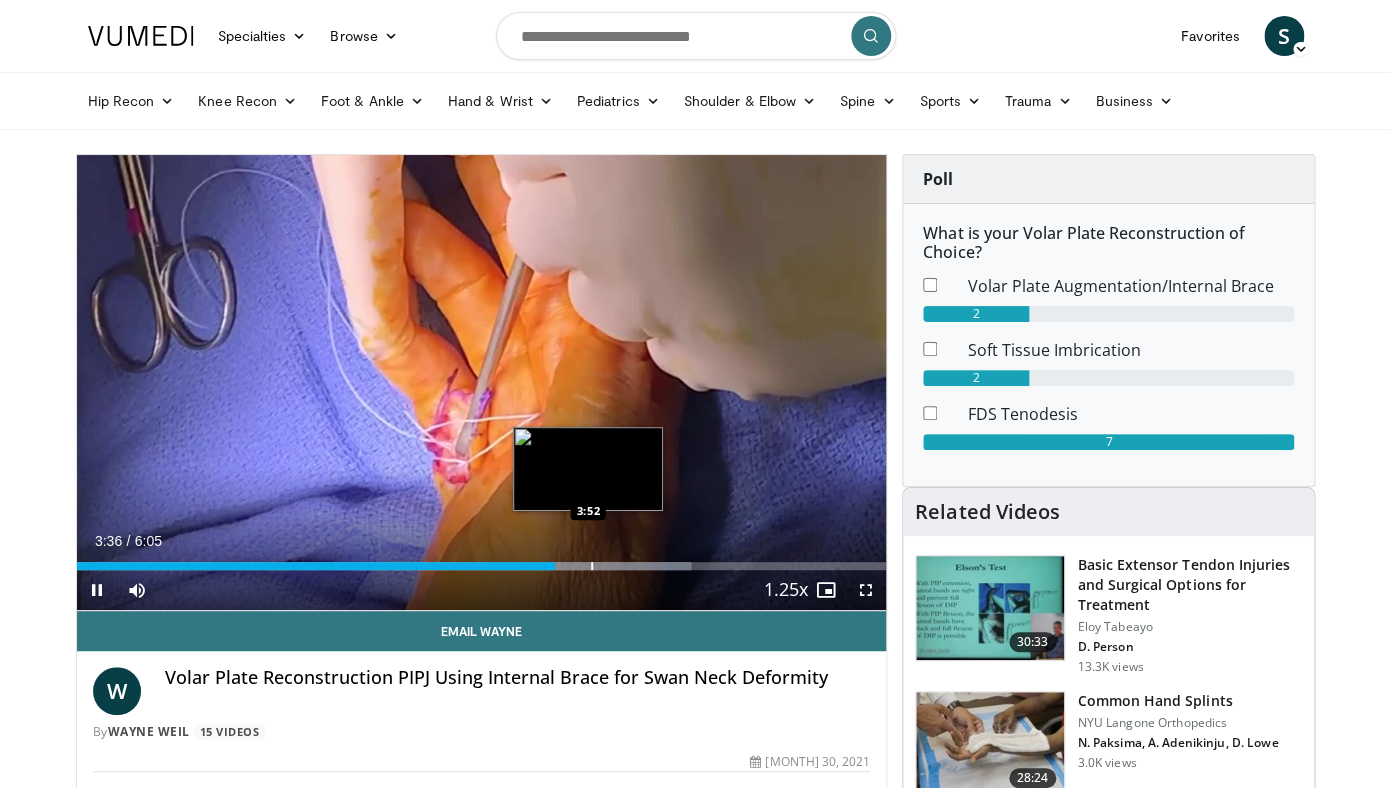 click on "Loaded :  75.90% 3:36 3:52" at bounding box center [482, 560] 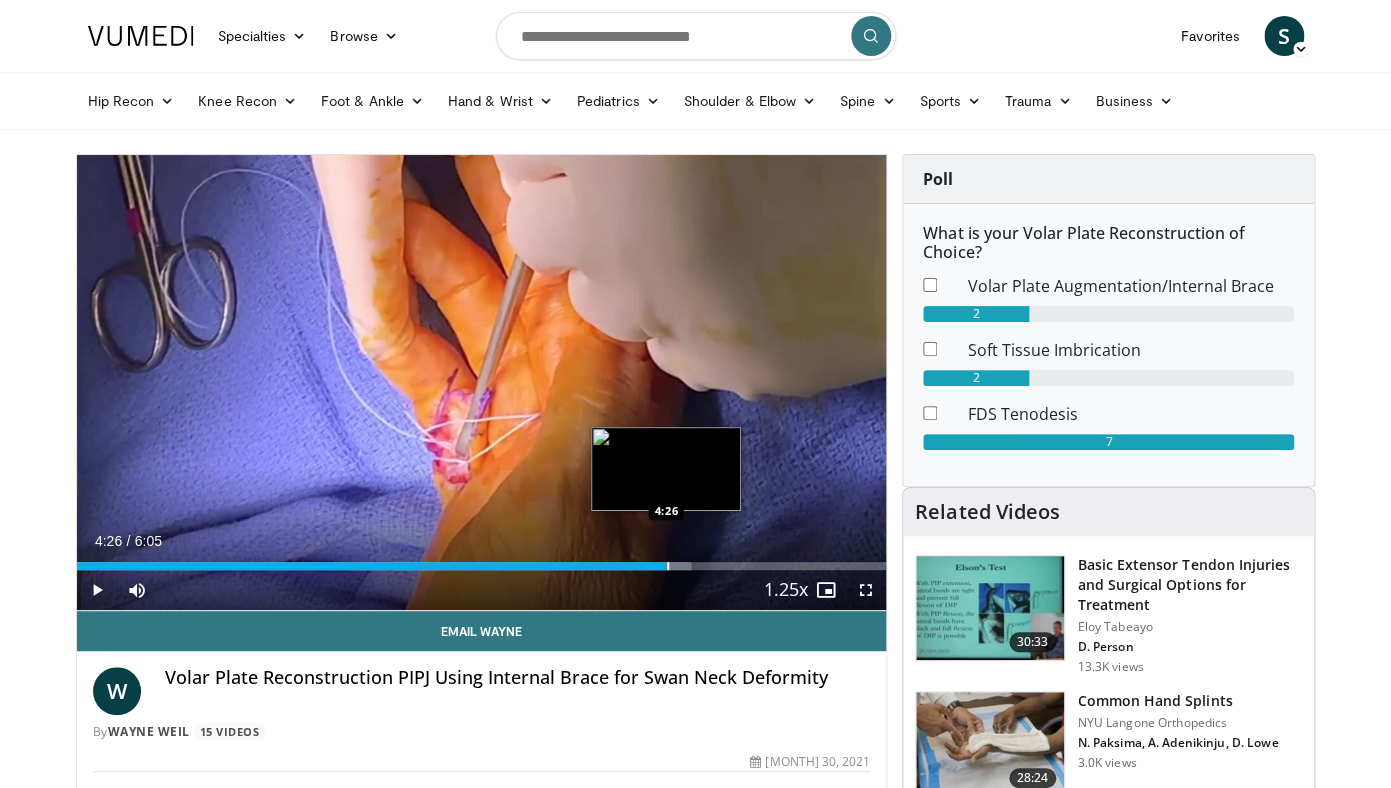 click on "Loaded :  75.90% 4:26 4:26" at bounding box center [482, 560] 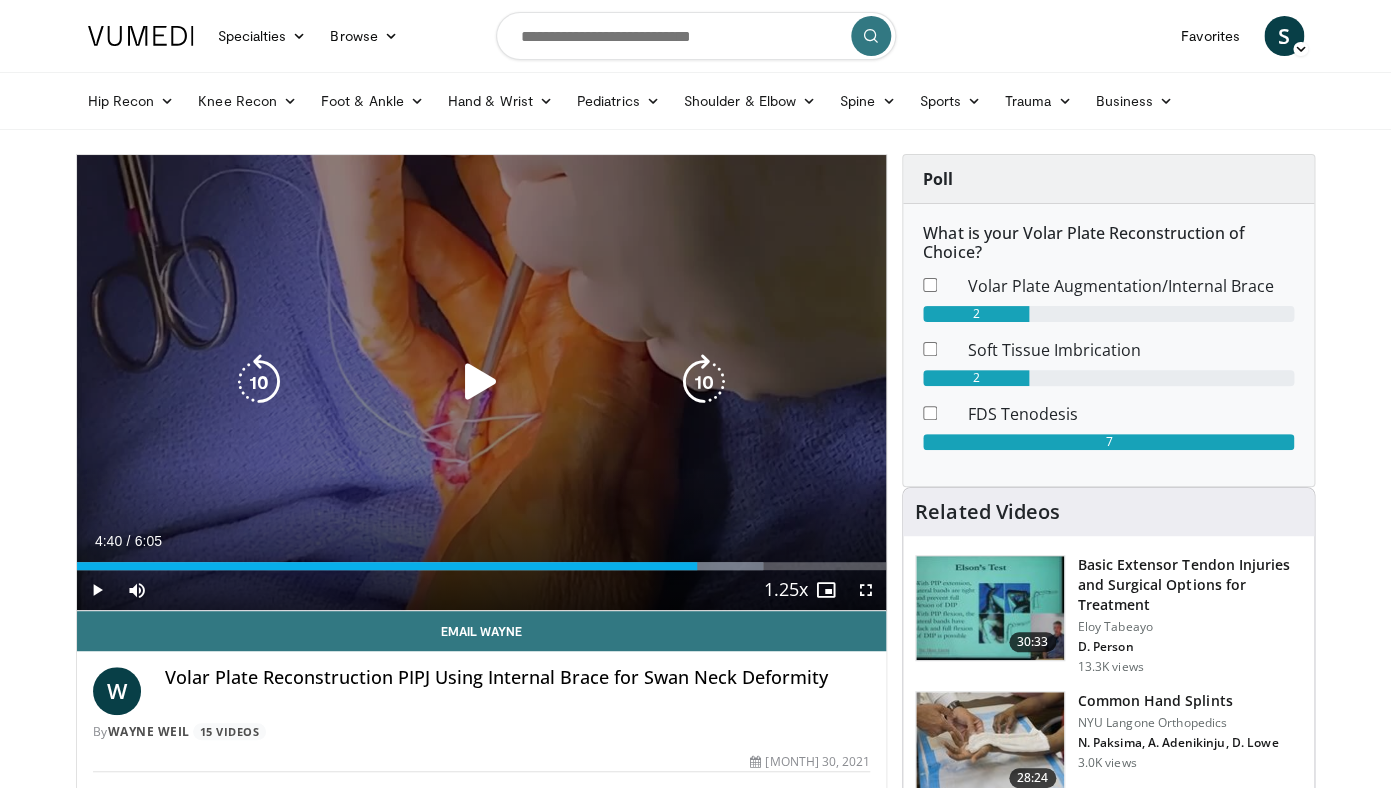 click on "Loaded :  84.82% 4:40 4:26" at bounding box center [482, 560] 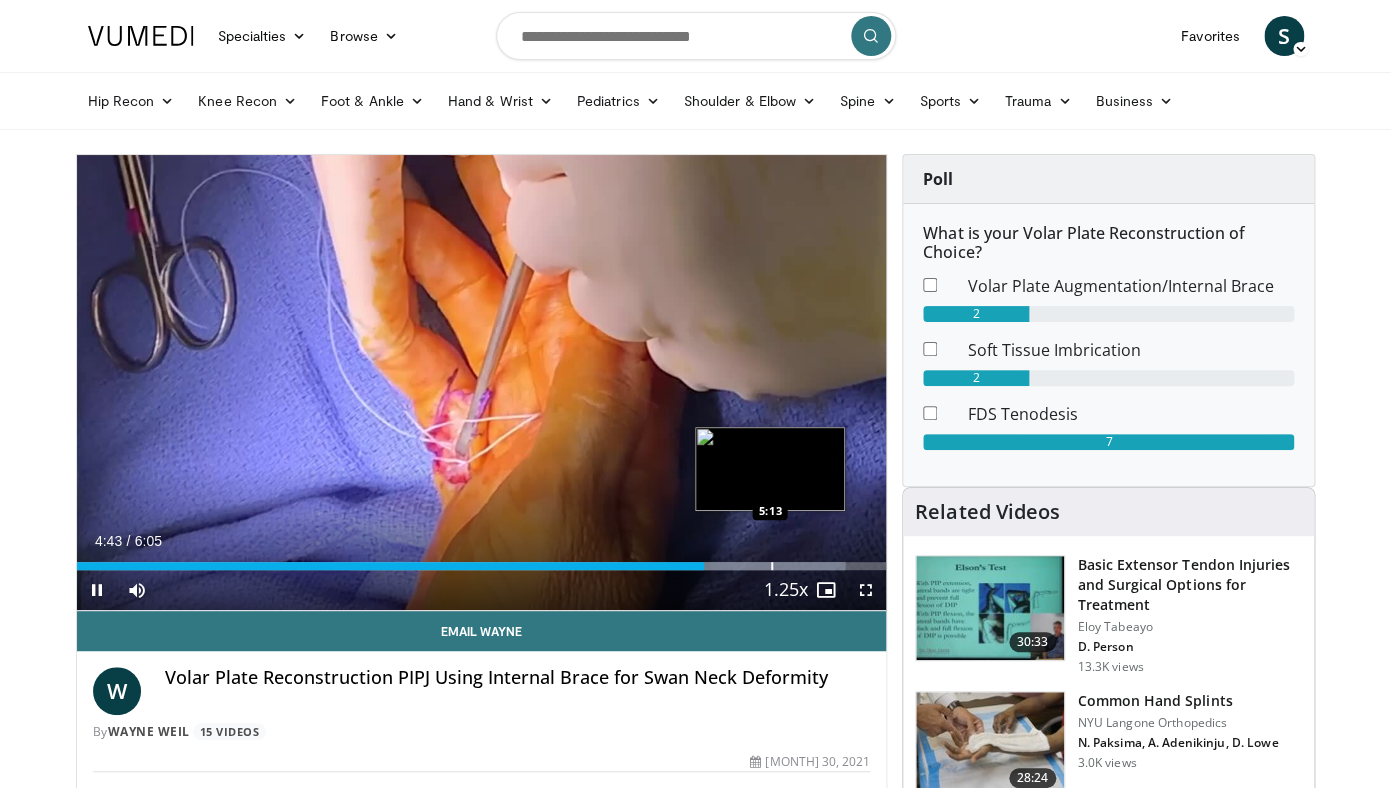 click at bounding box center [772, 566] 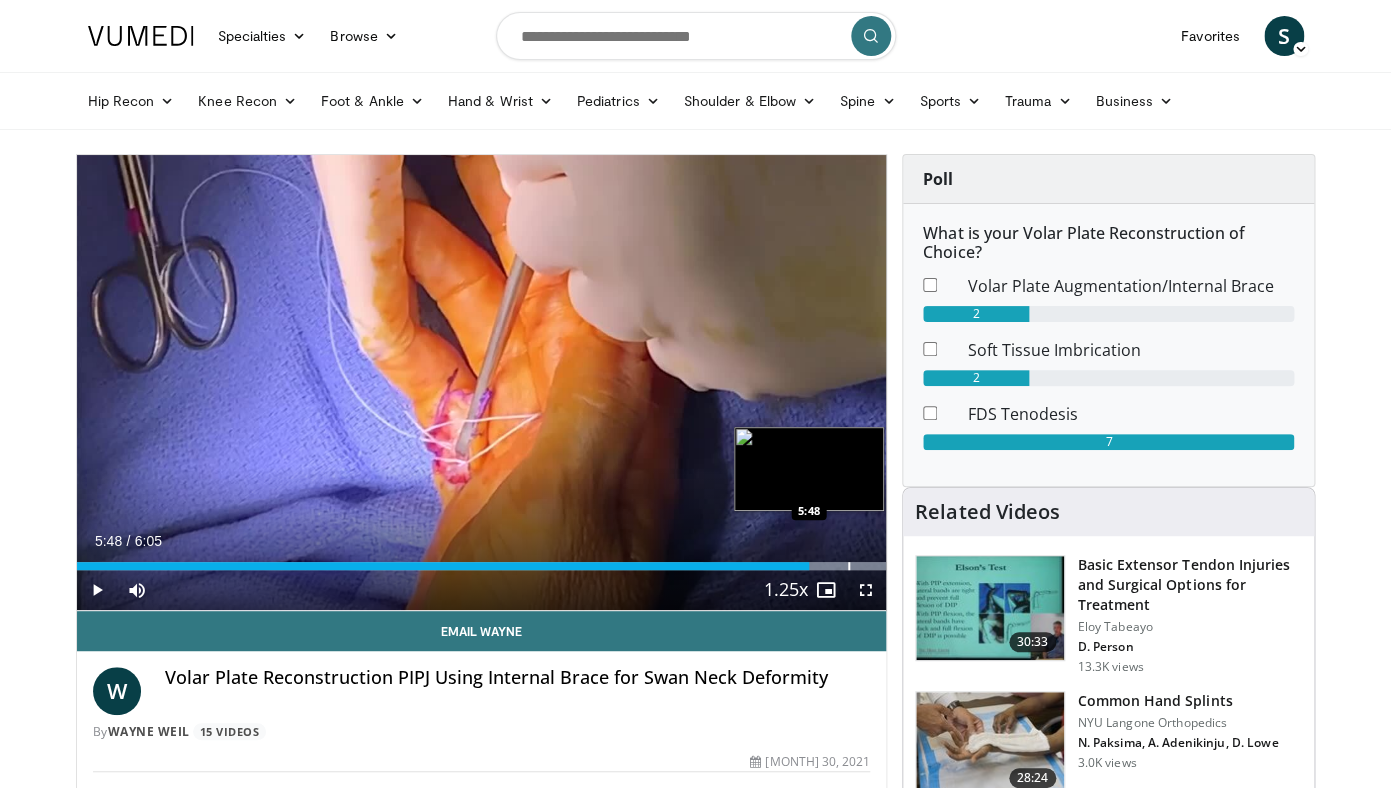 click at bounding box center (794, 566) 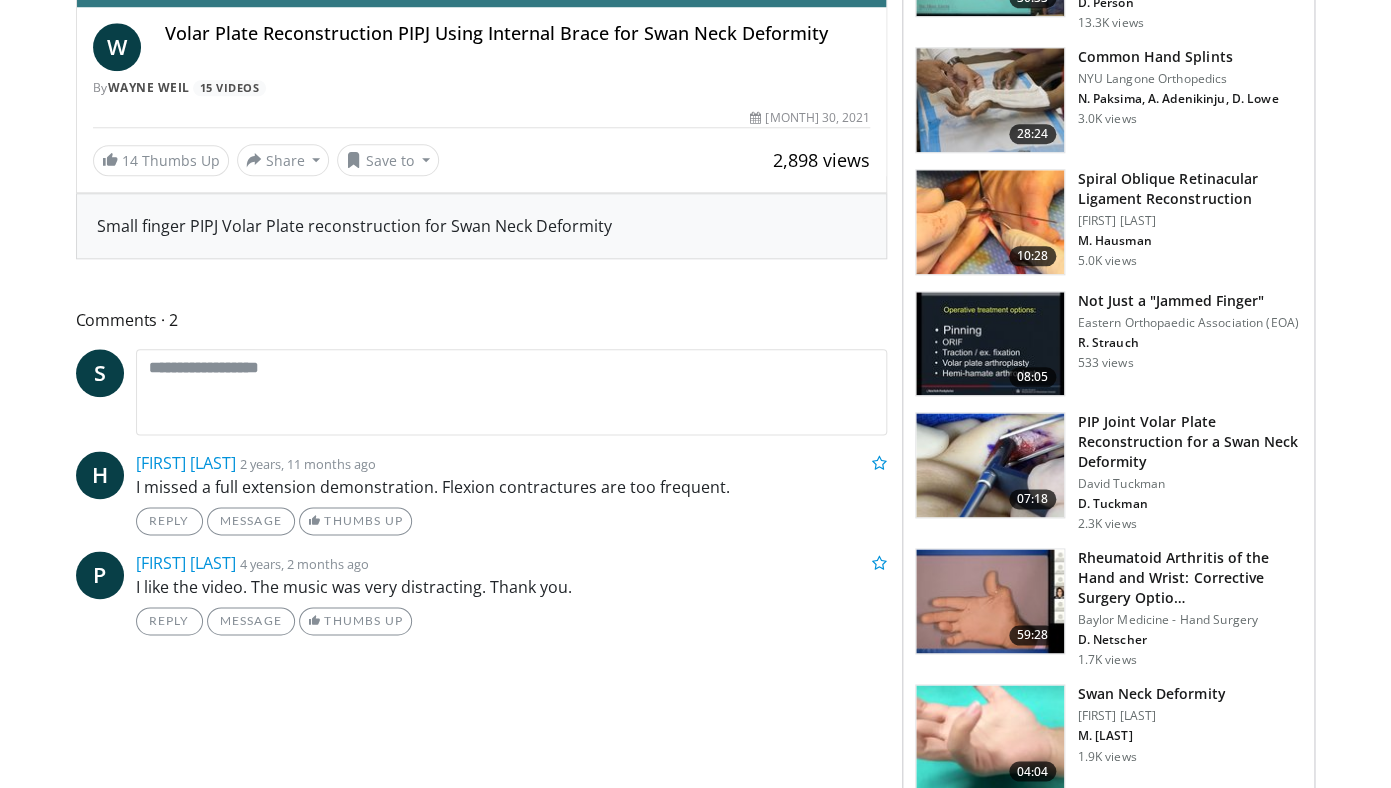 scroll, scrollTop: 0, scrollLeft: 0, axis: both 